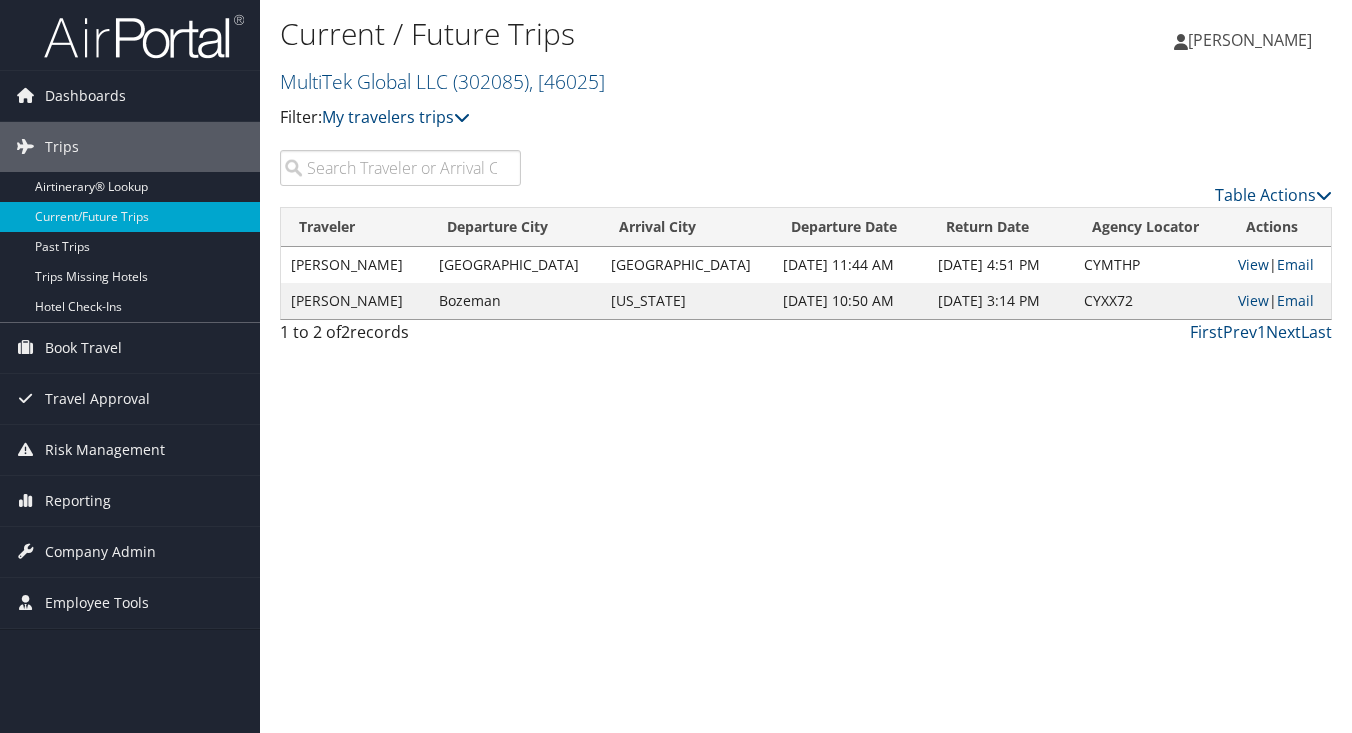 scroll, scrollTop: 0, scrollLeft: 0, axis: both 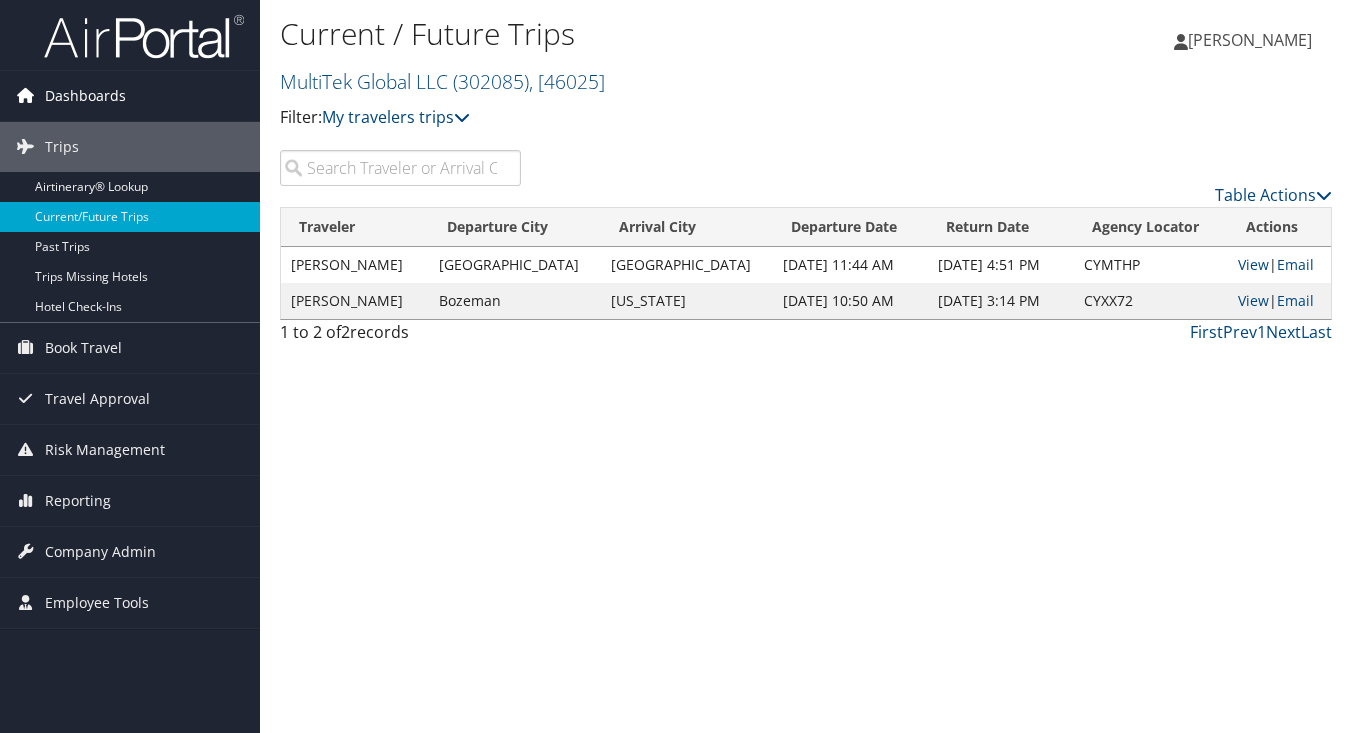 click on "Dashboards" at bounding box center [85, 96] 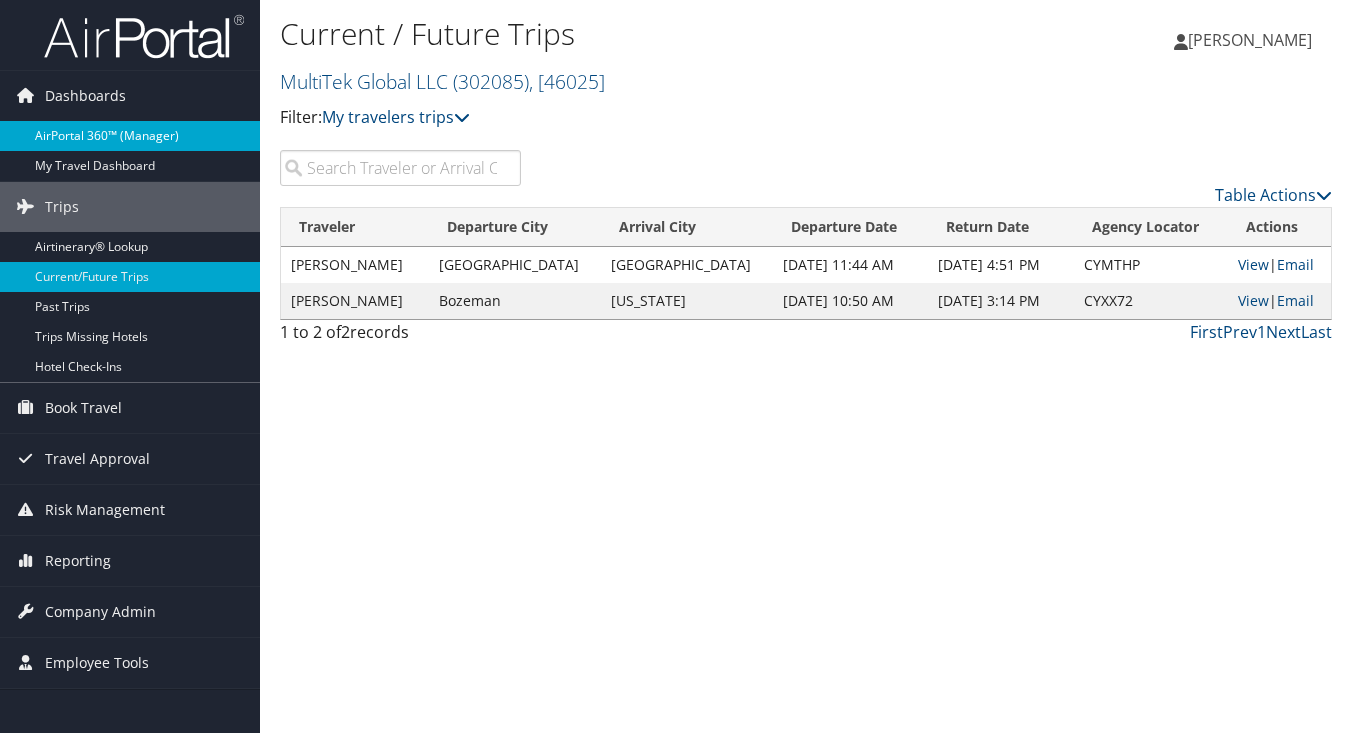 click on "AirPortal 360™ (Manager)" at bounding box center [130, 136] 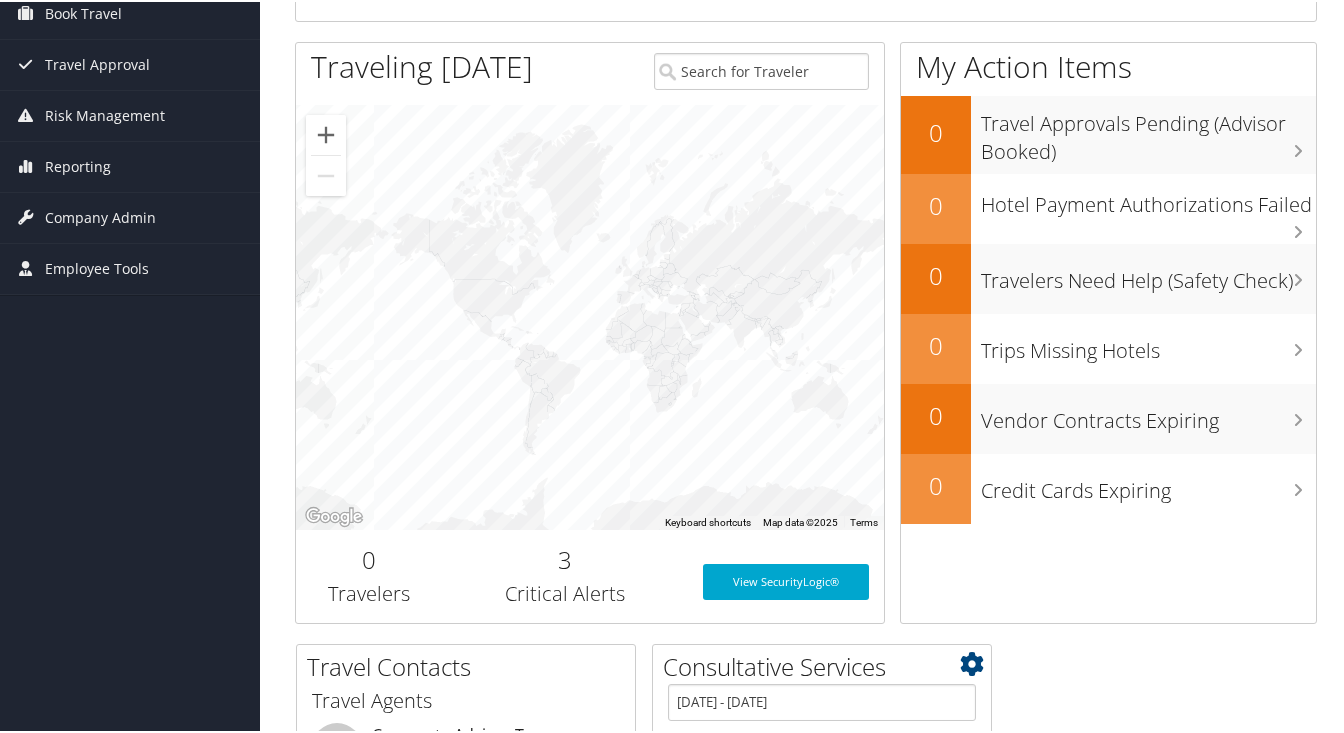 scroll, scrollTop: 239, scrollLeft: 0, axis: vertical 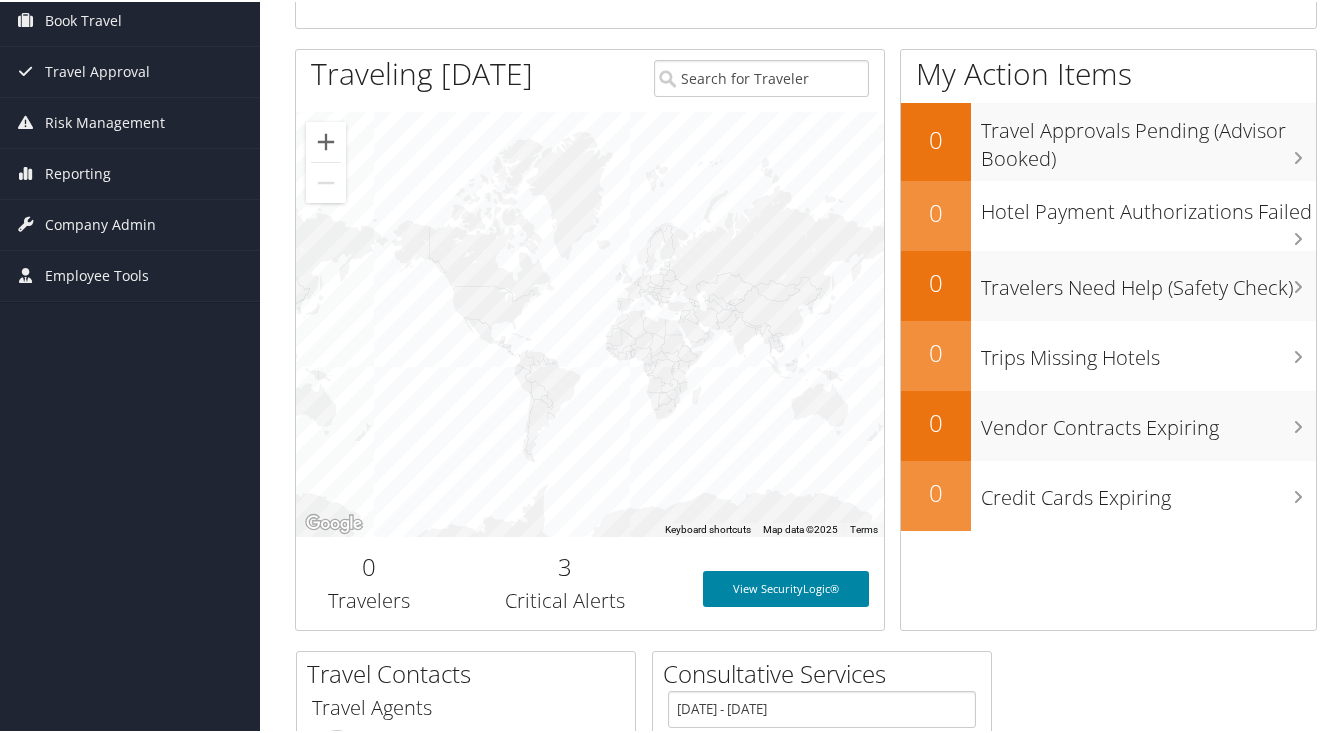click on "View SecurityLogic®" at bounding box center [786, 587] 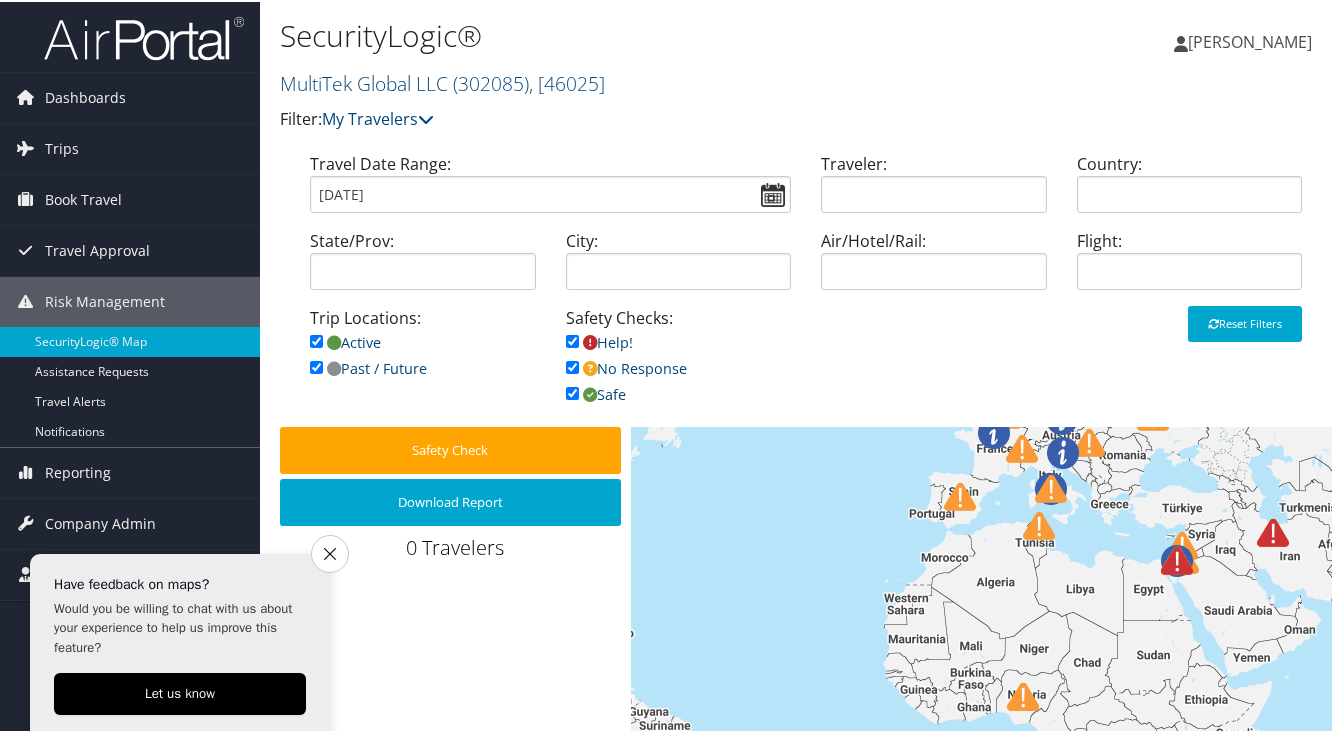 scroll, scrollTop: 0, scrollLeft: 0, axis: both 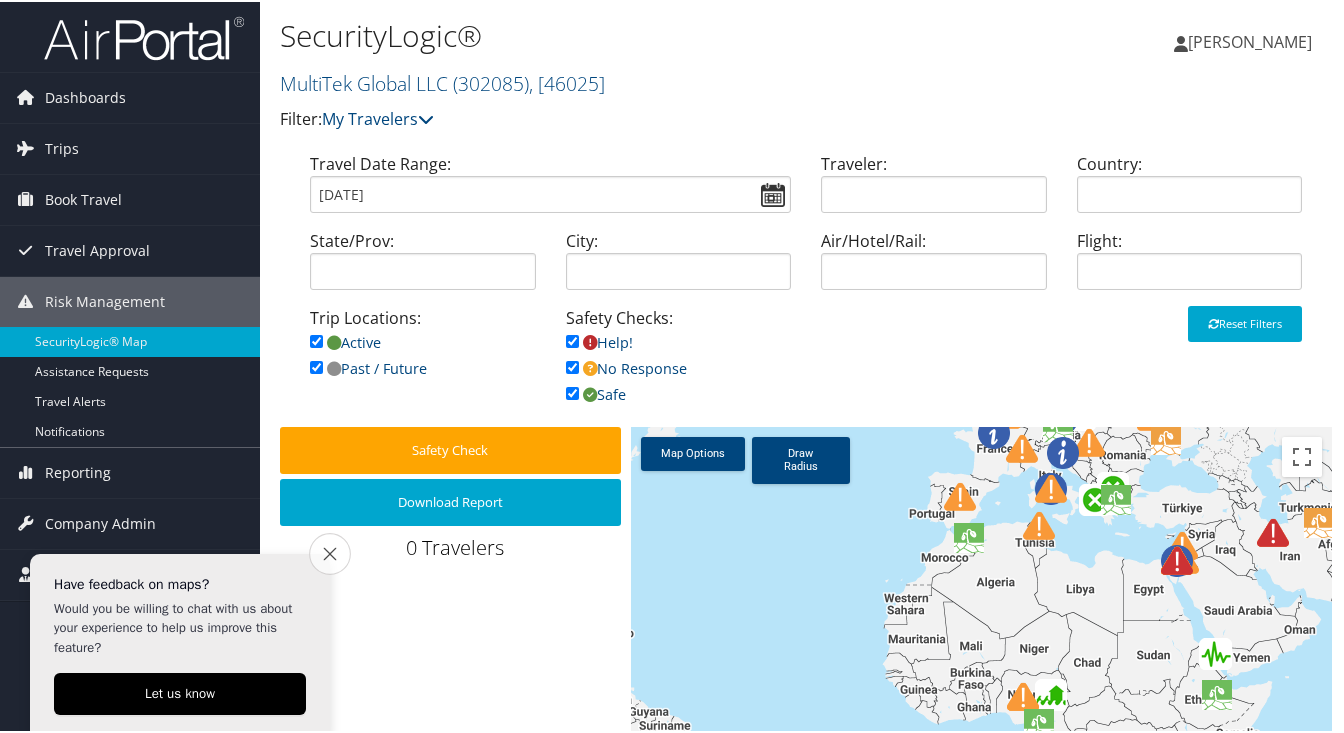 click 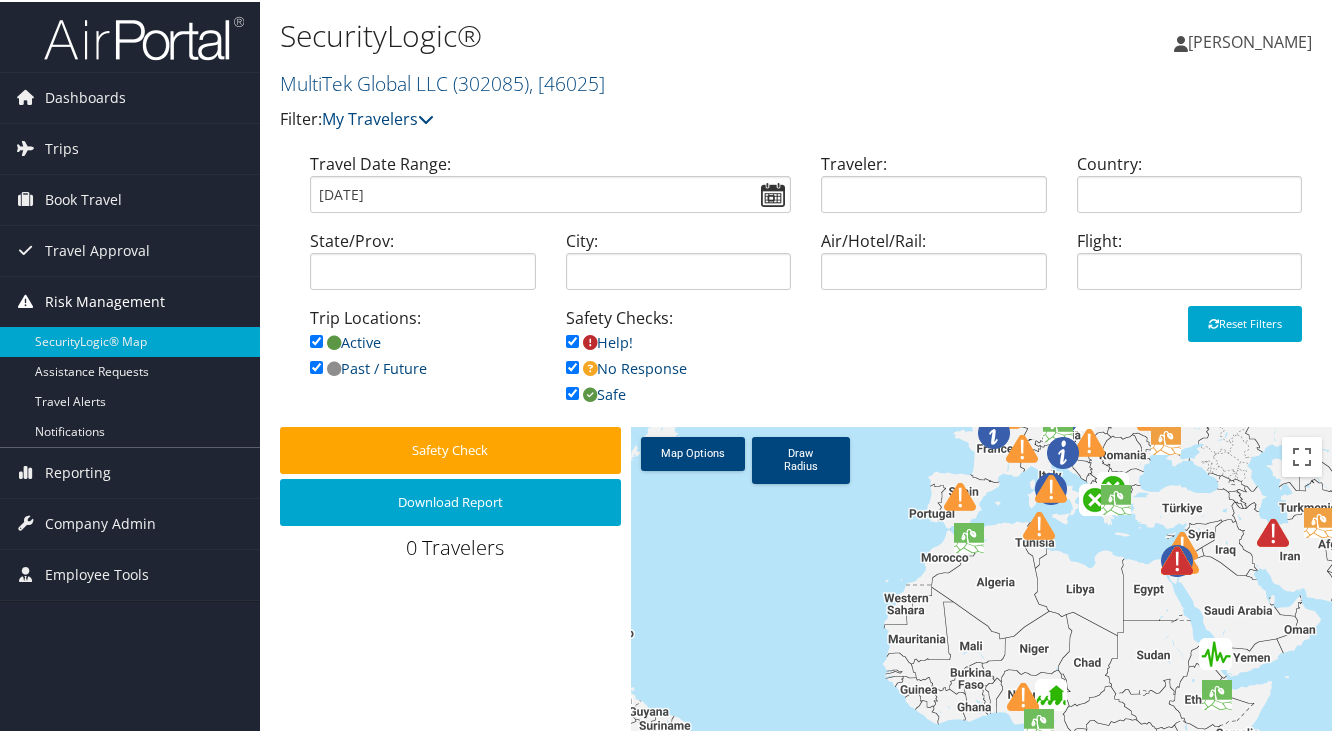 scroll, scrollTop: 0, scrollLeft: 0, axis: both 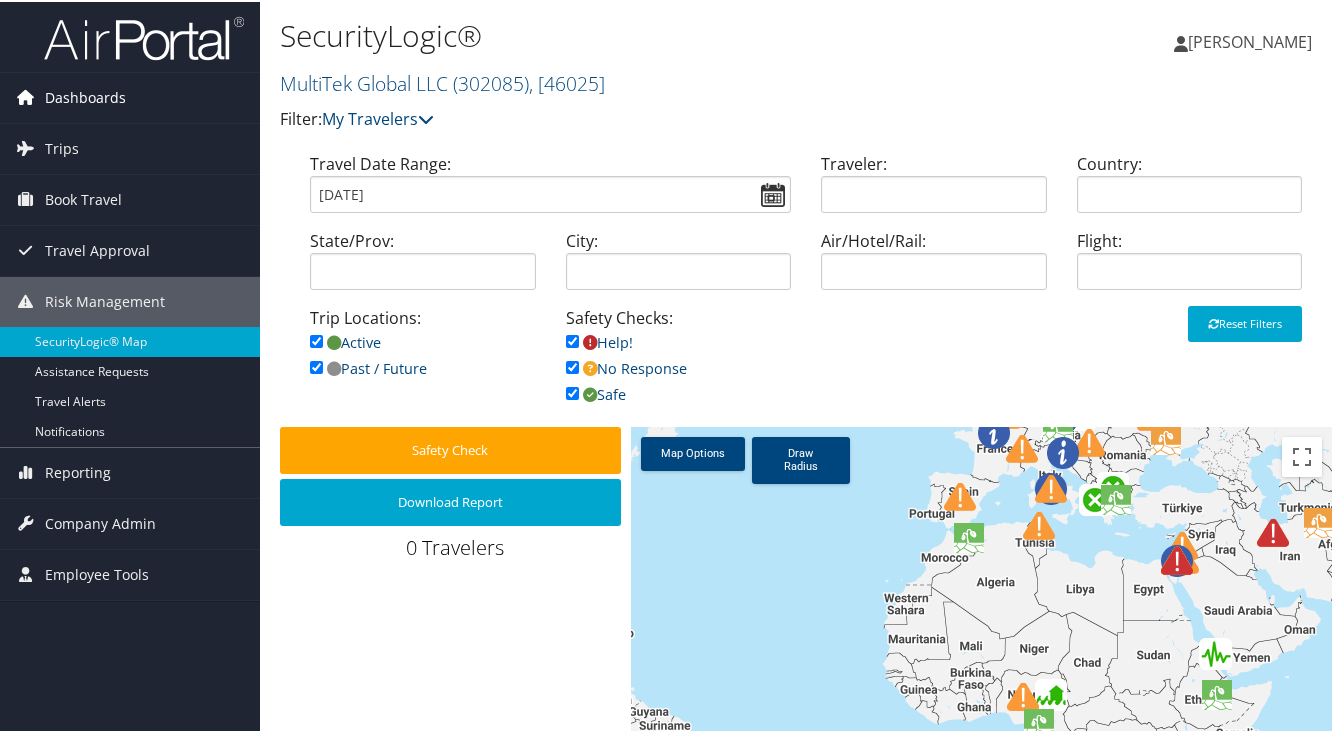click on "Dashboards" at bounding box center (85, 96) 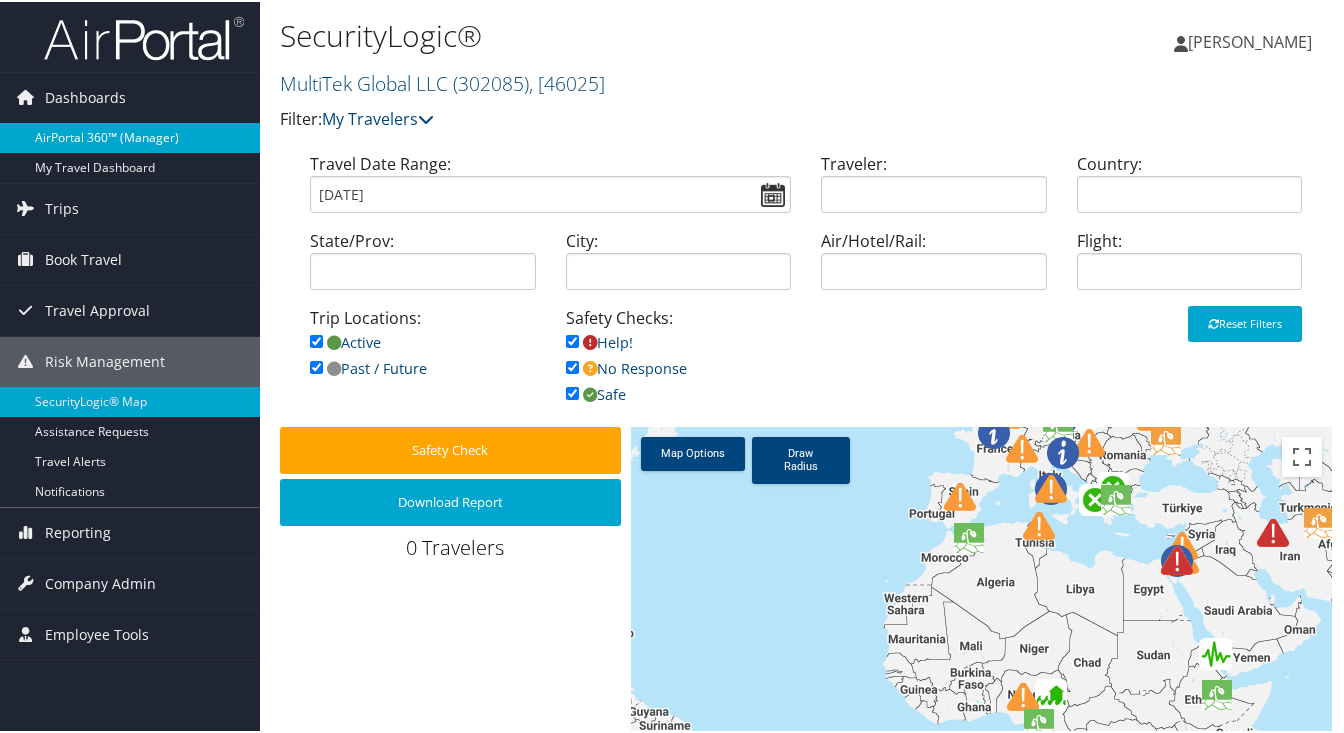 click on "AirPortal 360™ (Manager)" at bounding box center (130, 136) 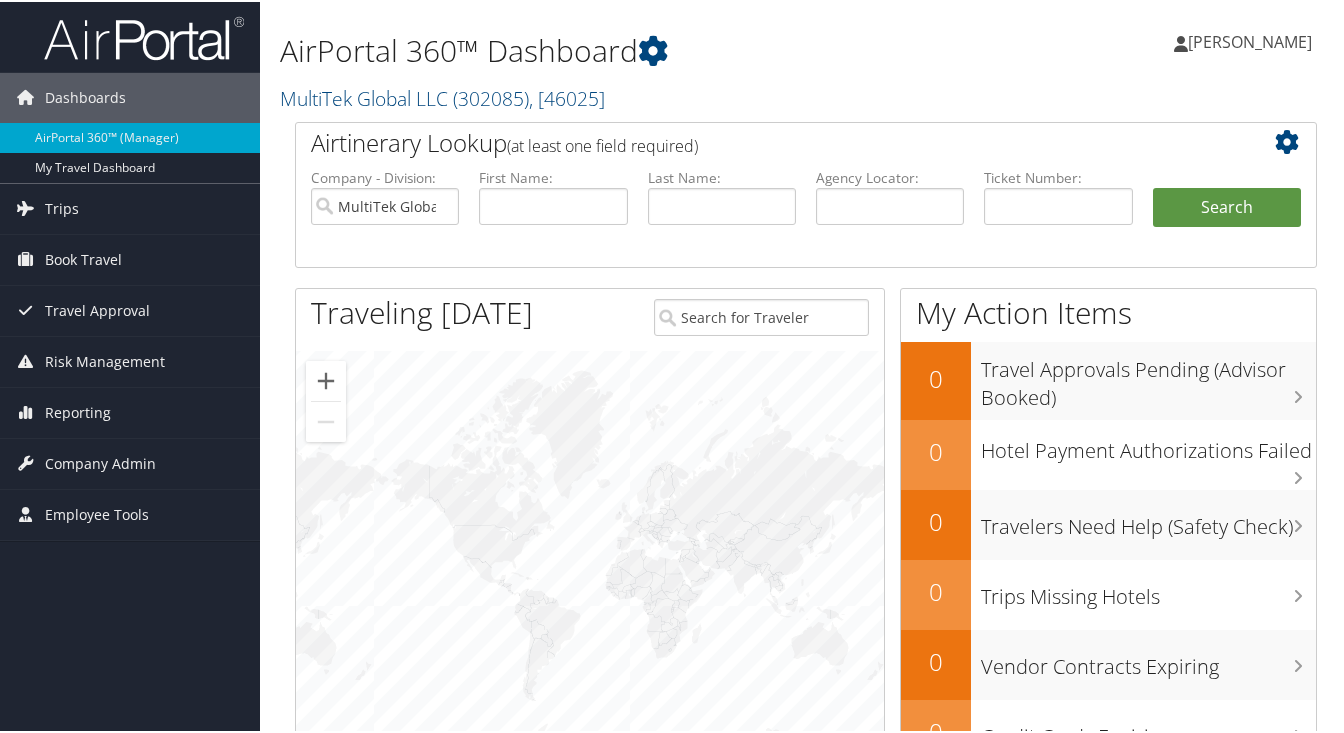scroll, scrollTop: 0, scrollLeft: 0, axis: both 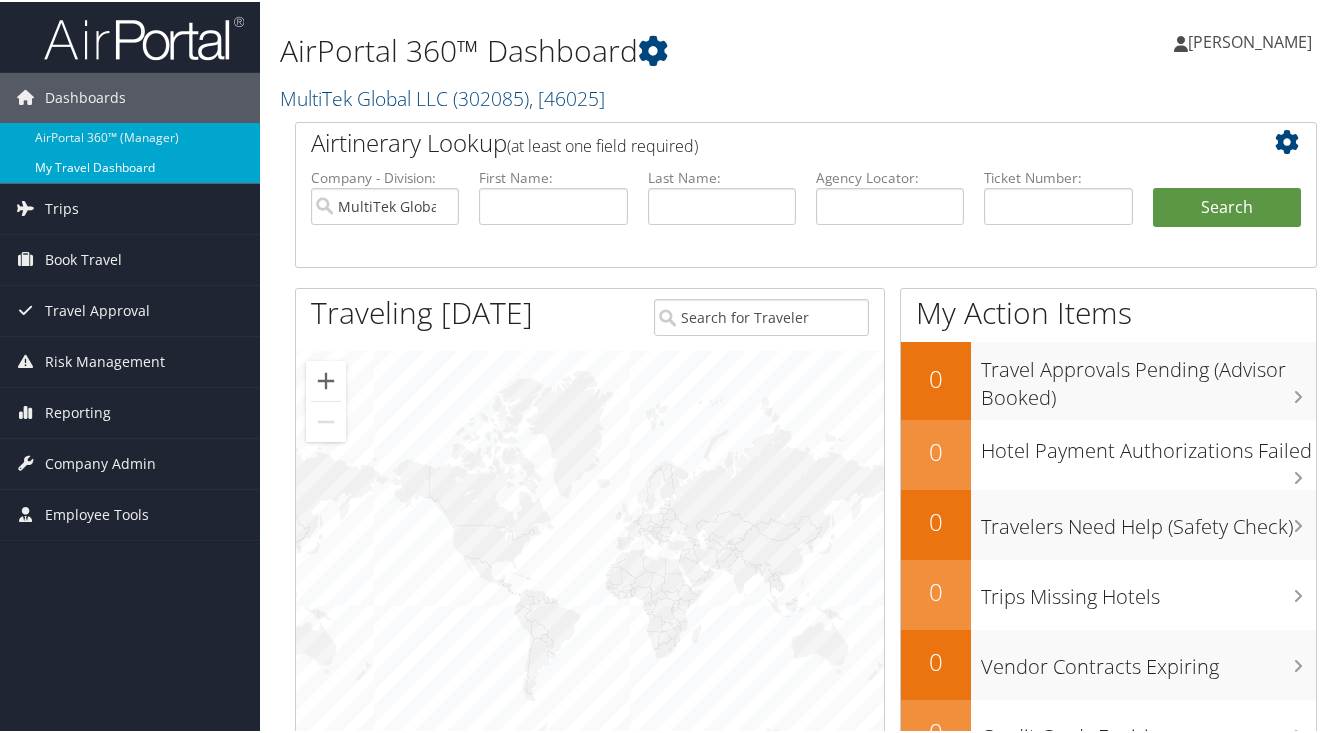 click on "My Travel Dashboard" at bounding box center (130, 166) 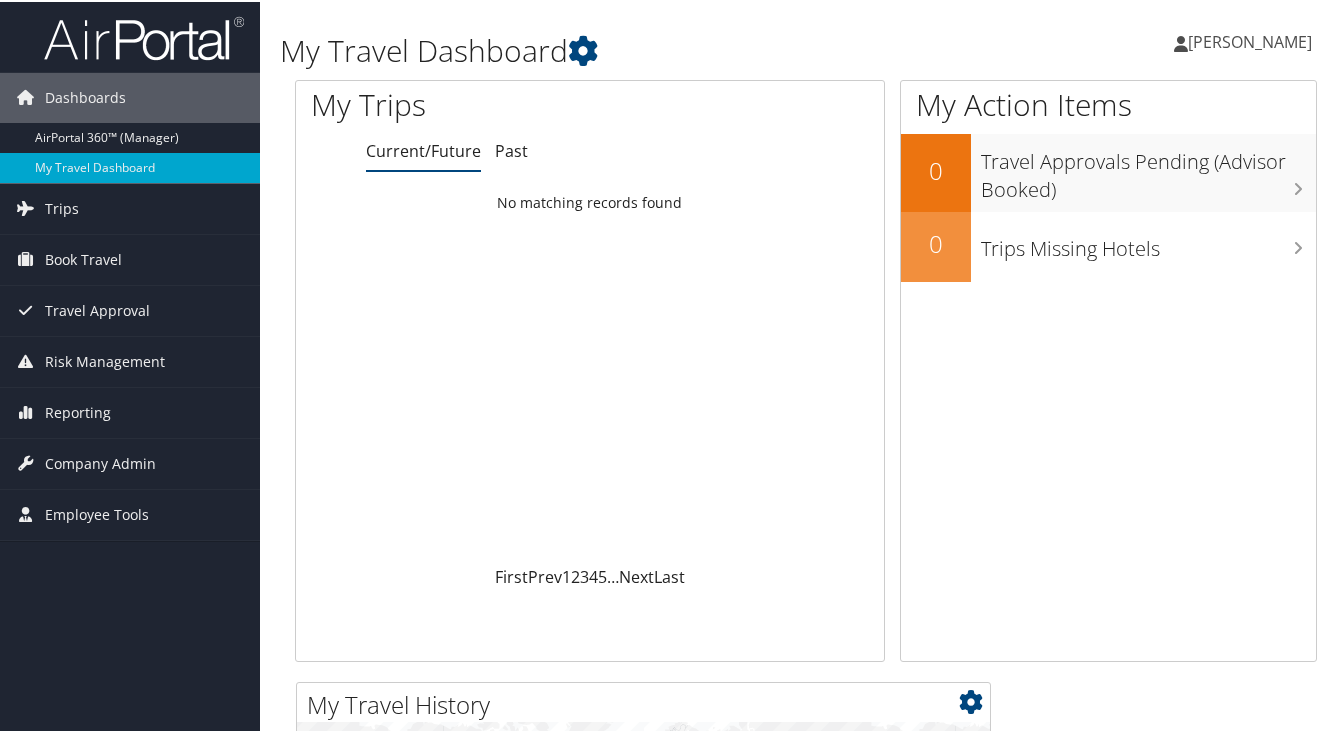scroll, scrollTop: 0, scrollLeft: 0, axis: both 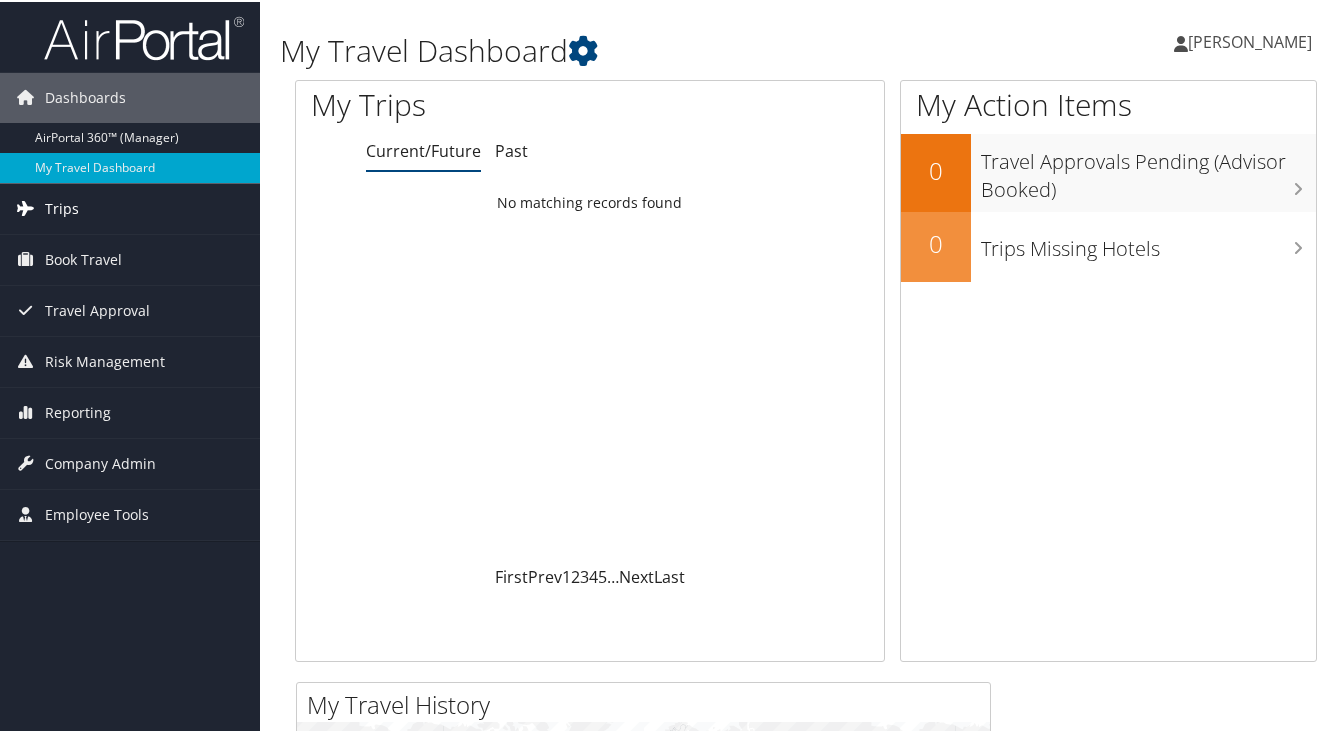 click on "Trips" at bounding box center [62, 207] 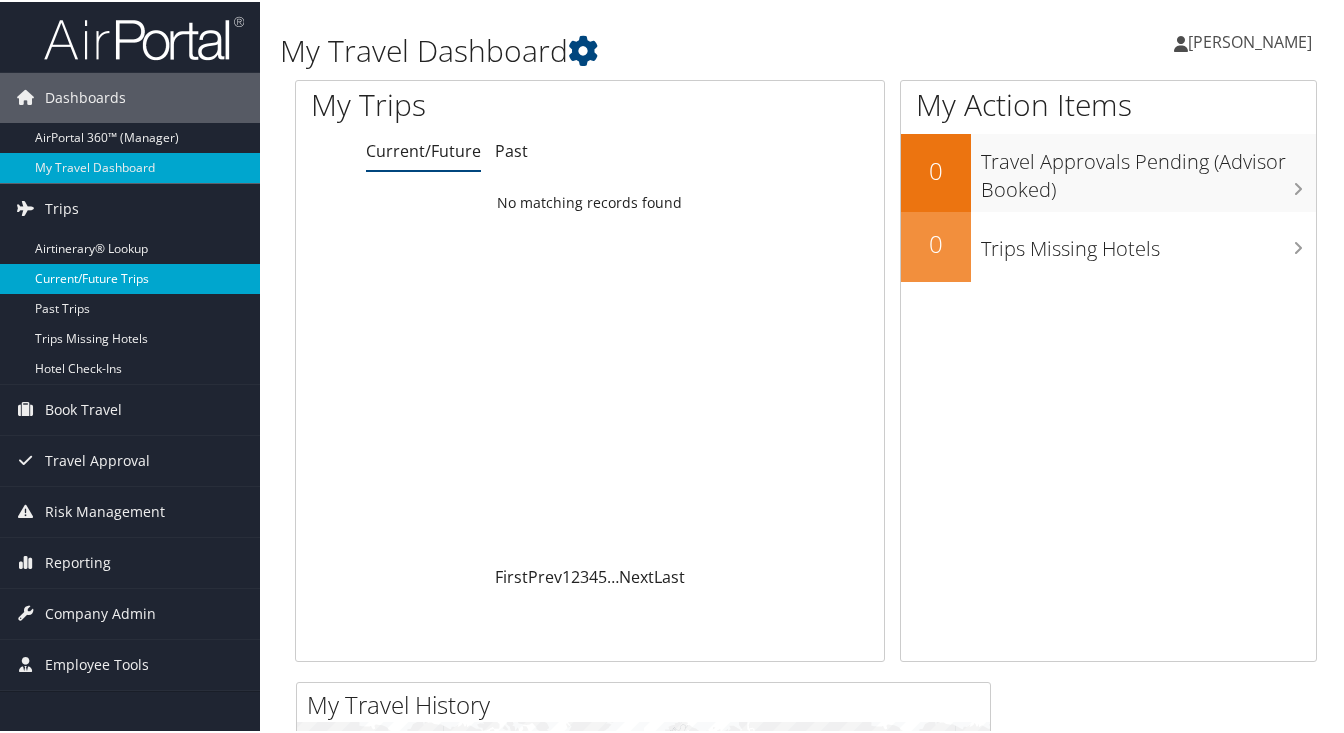 click on "Current/Future Trips" at bounding box center [130, 277] 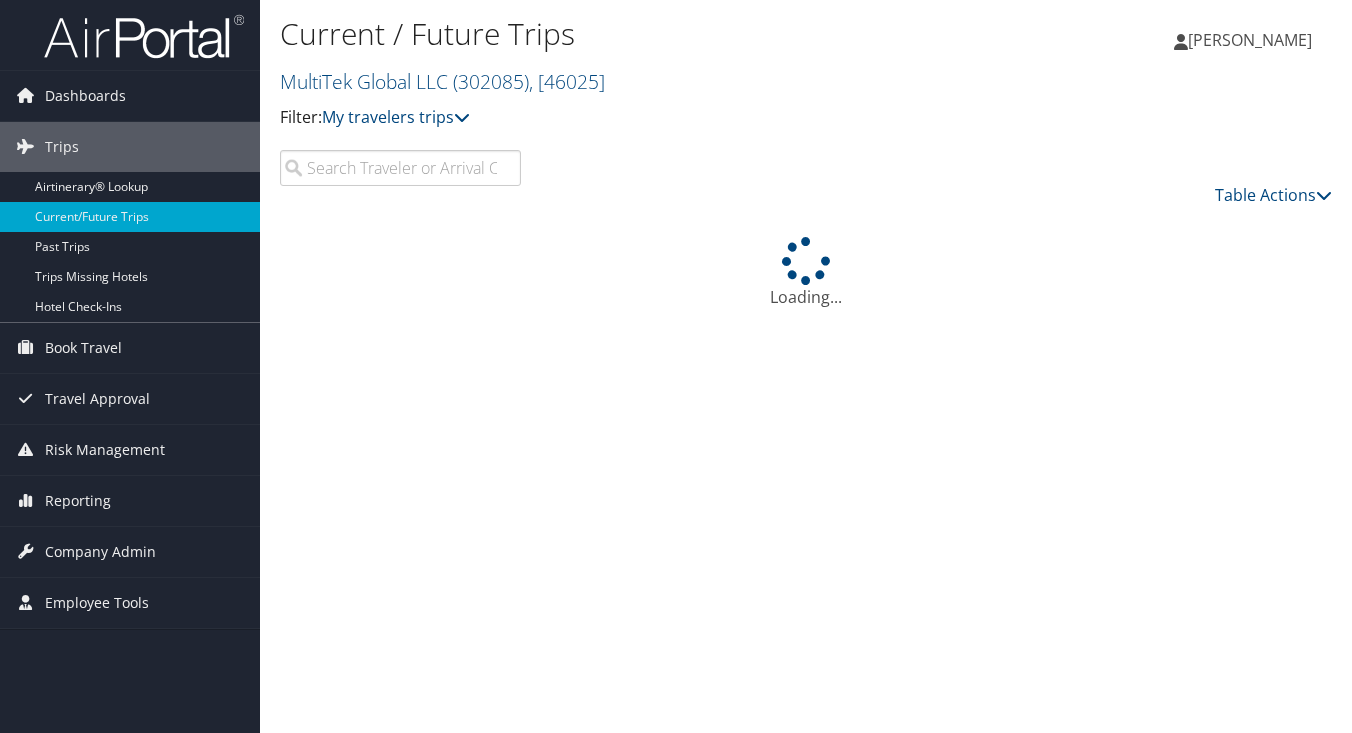 scroll, scrollTop: 0, scrollLeft: 0, axis: both 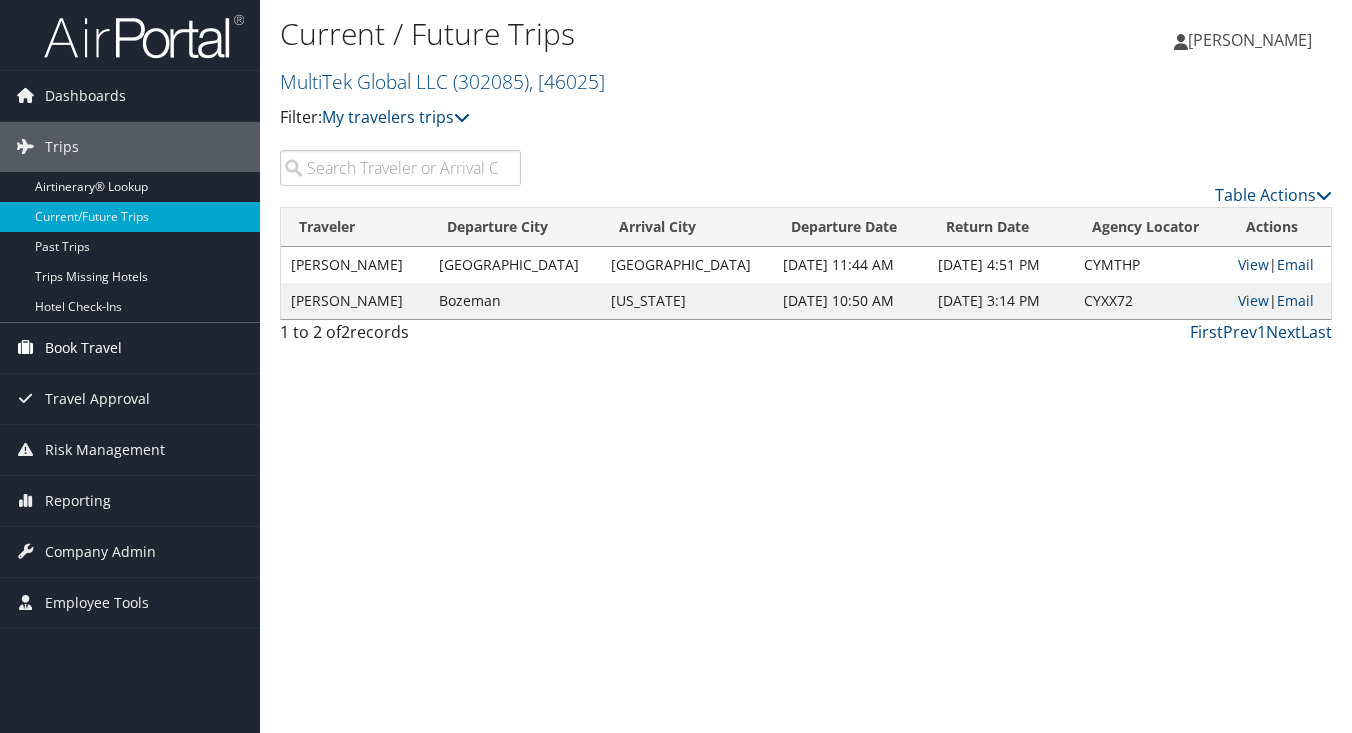 click on "Book Travel" at bounding box center (83, 348) 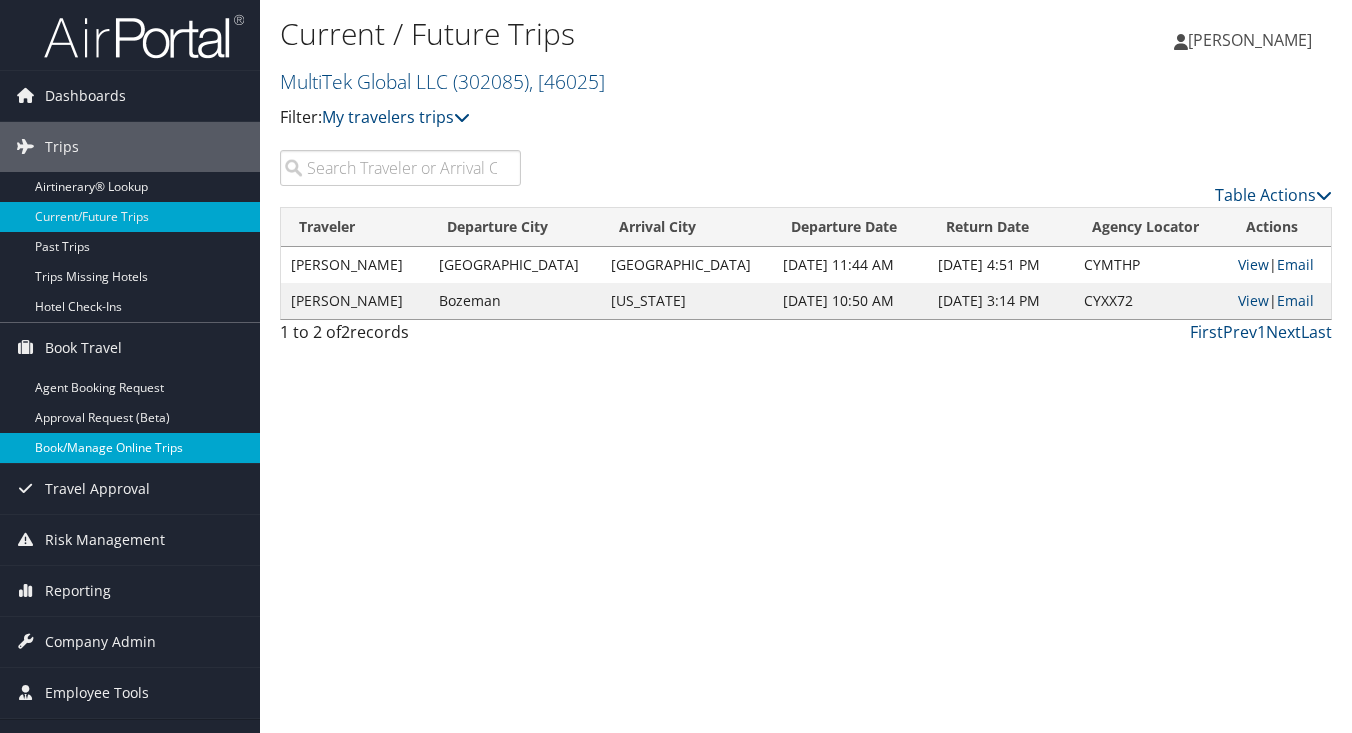 click on "Book/Manage Online Trips" at bounding box center [130, 448] 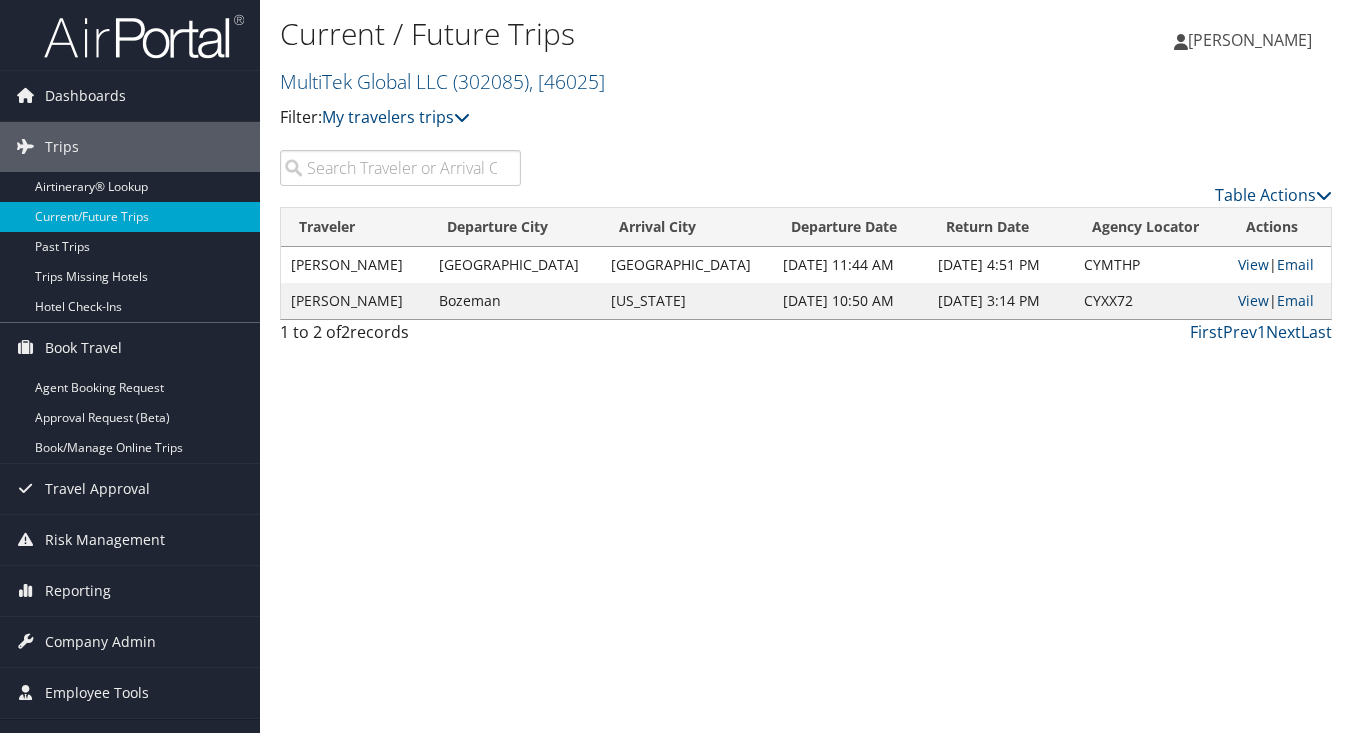 click on "[PERSON_NAME]" at bounding box center (1250, 40) 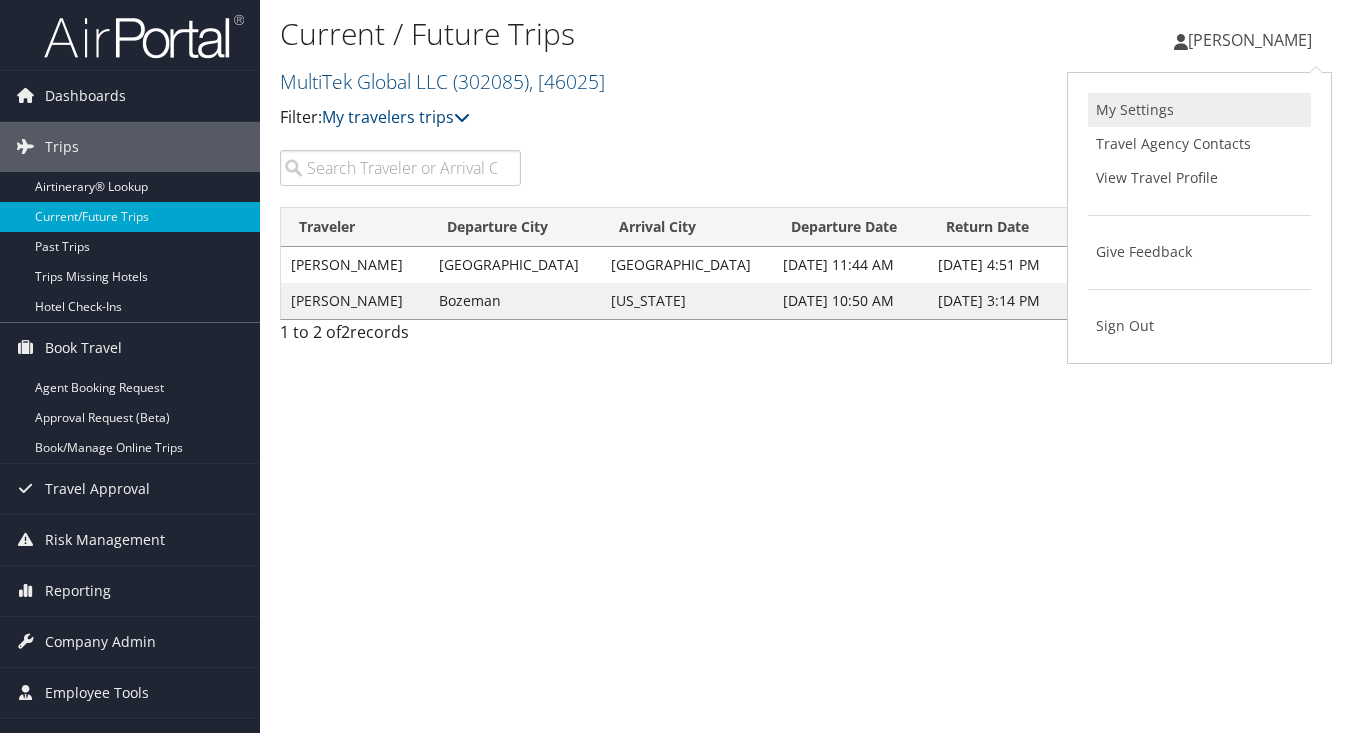 click on "My Settings" at bounding box center (1199, 110) 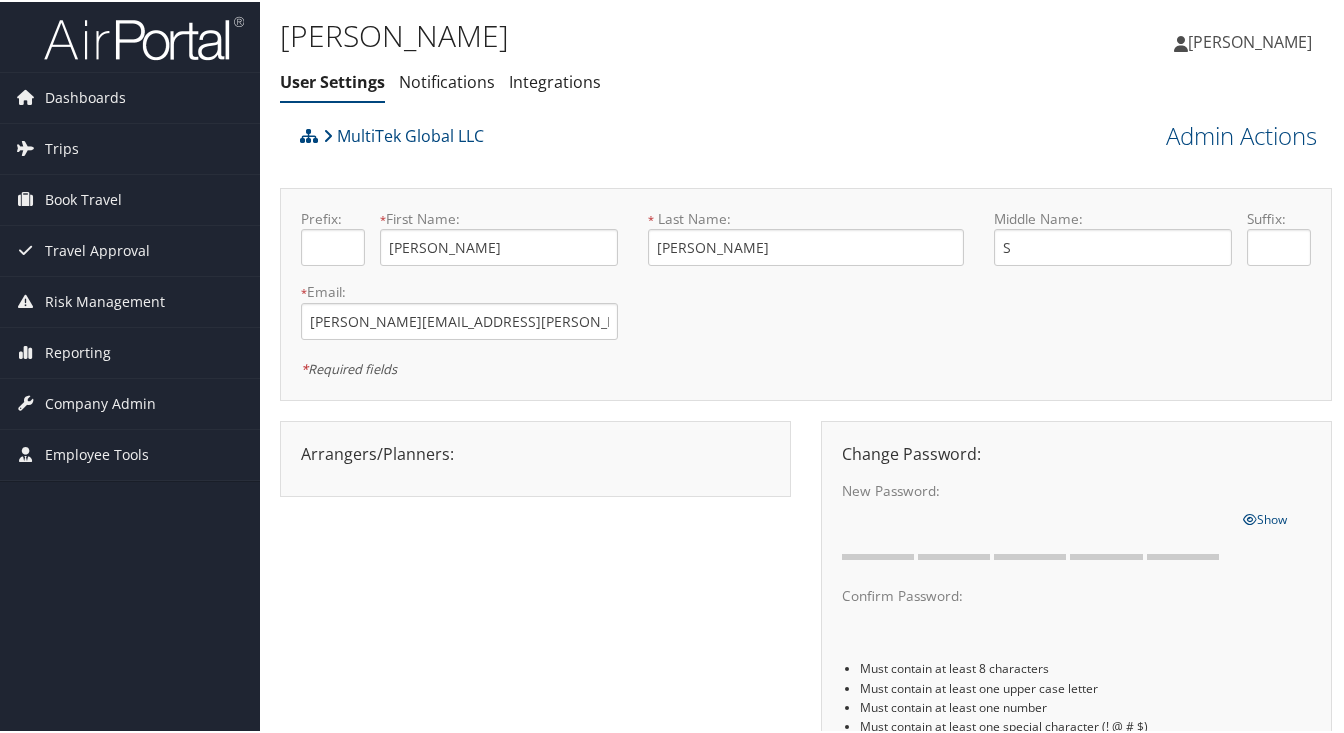 scroll, scrollTop: 0, scrollLeft: 0, axis: both 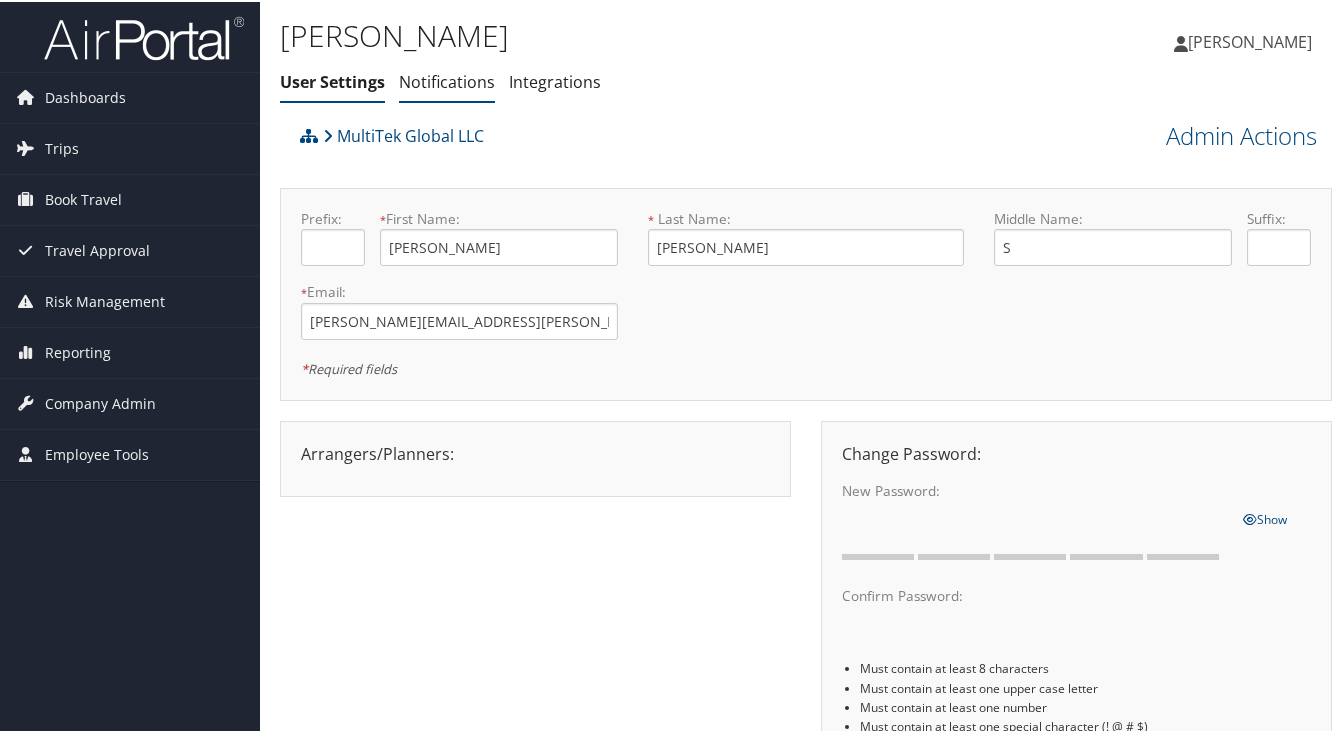 click on "Notifications" at bounding box center [447, 80] 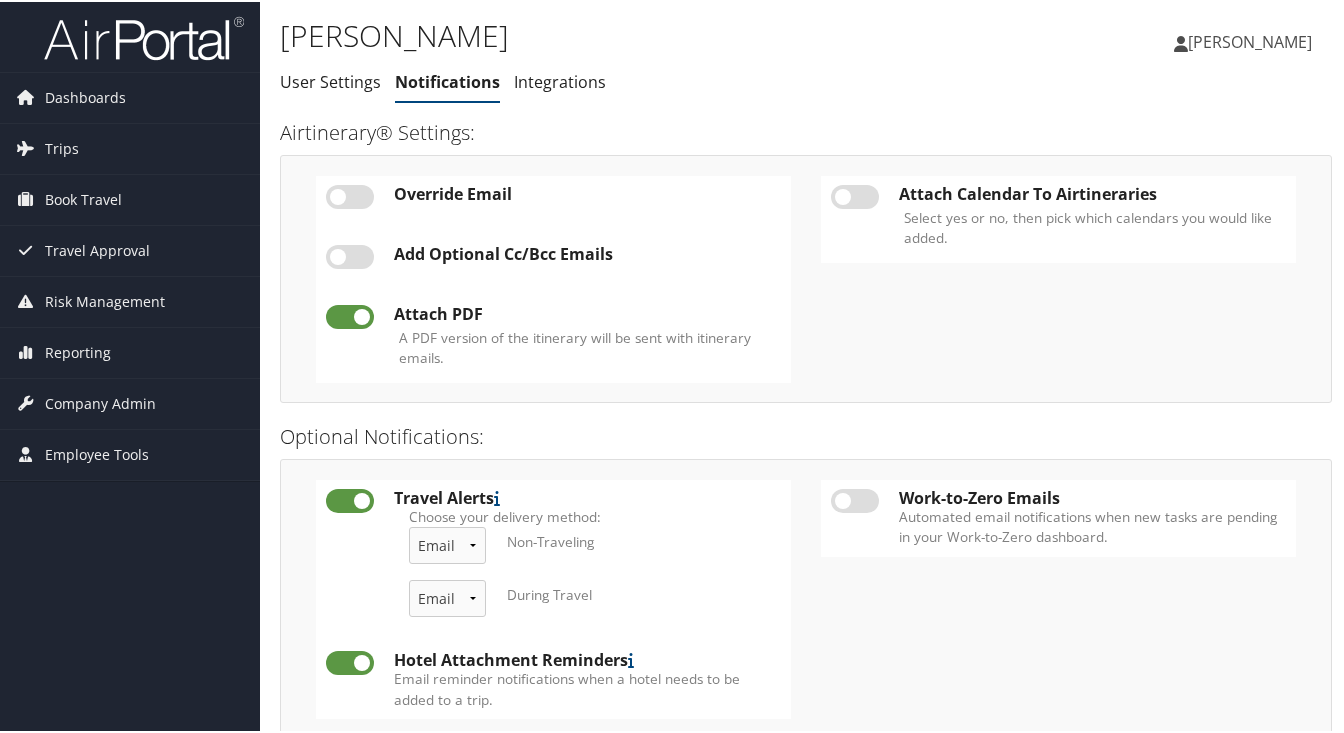 scroll, scrollTop: 0, scrollLeft: 0, axis: both 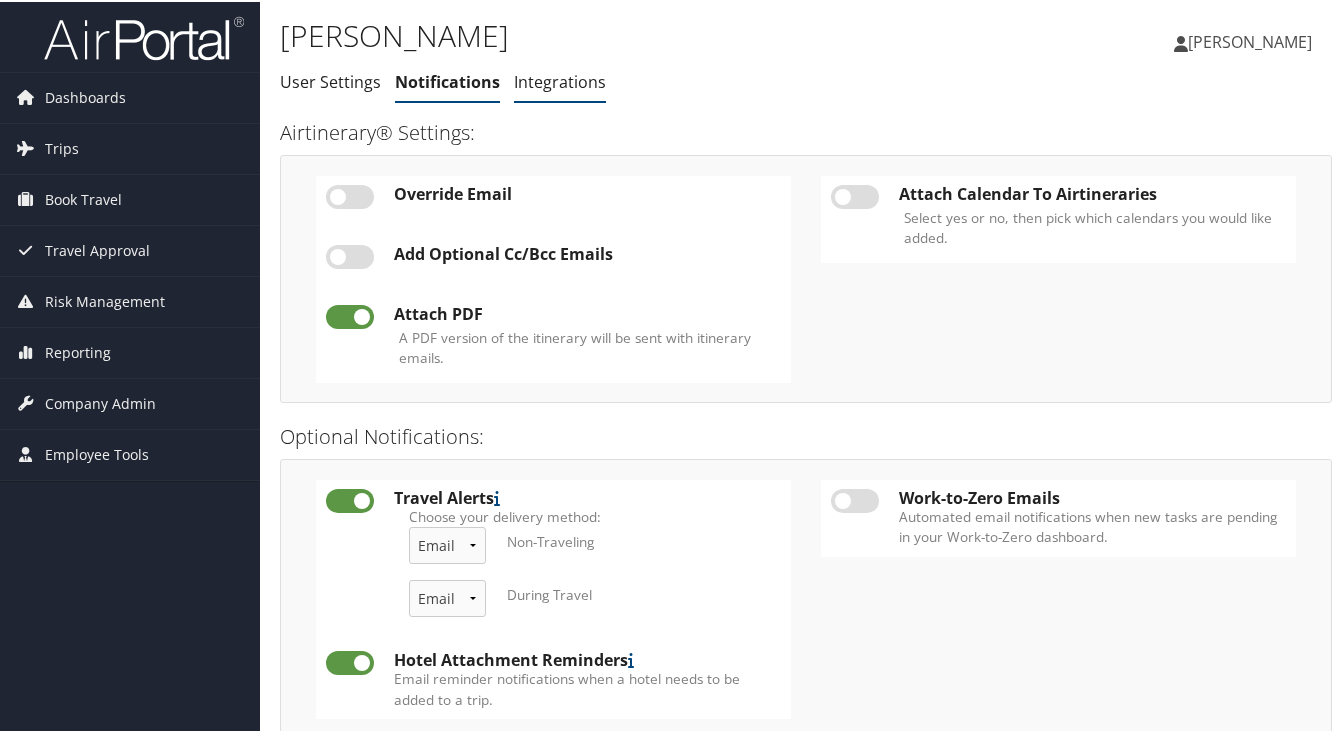 click on "Integrations" at bounding box center [560, 80] 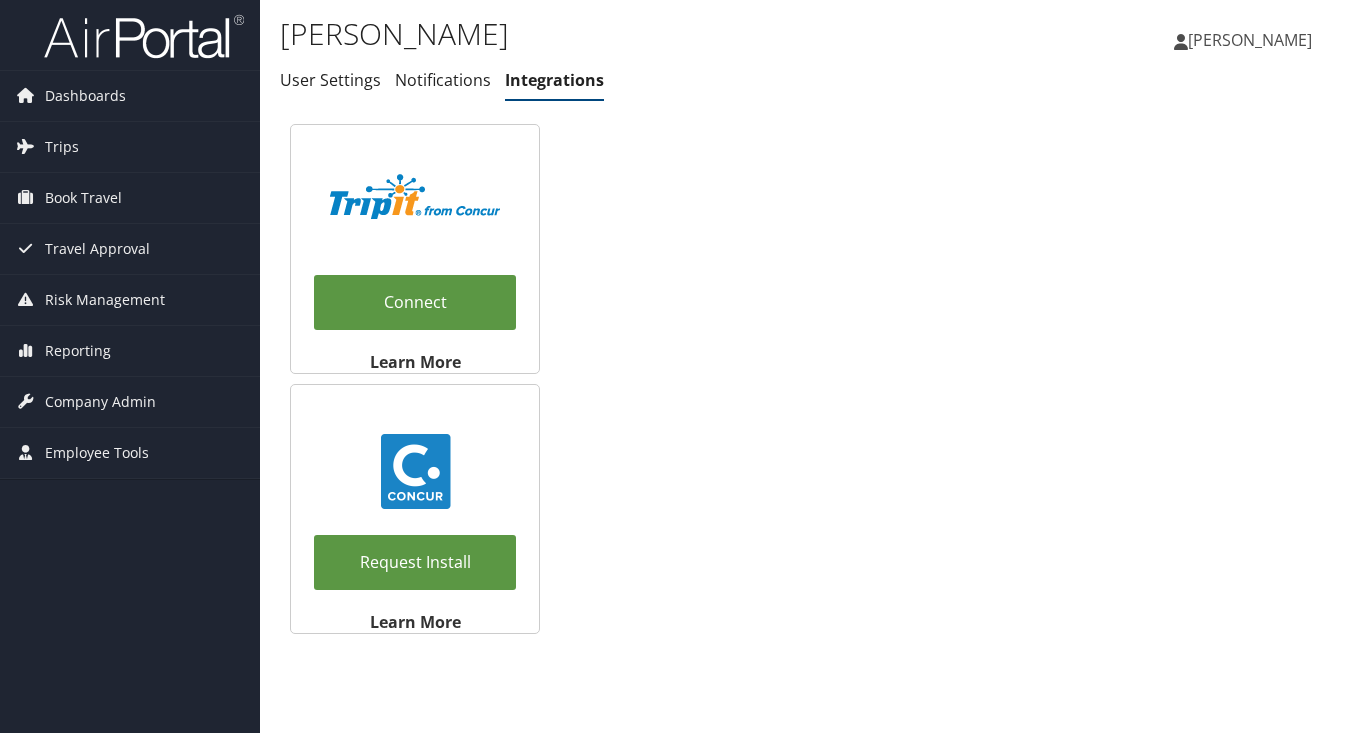 scroll, scrollTop: 0, scrollLeft: 0, axis: both 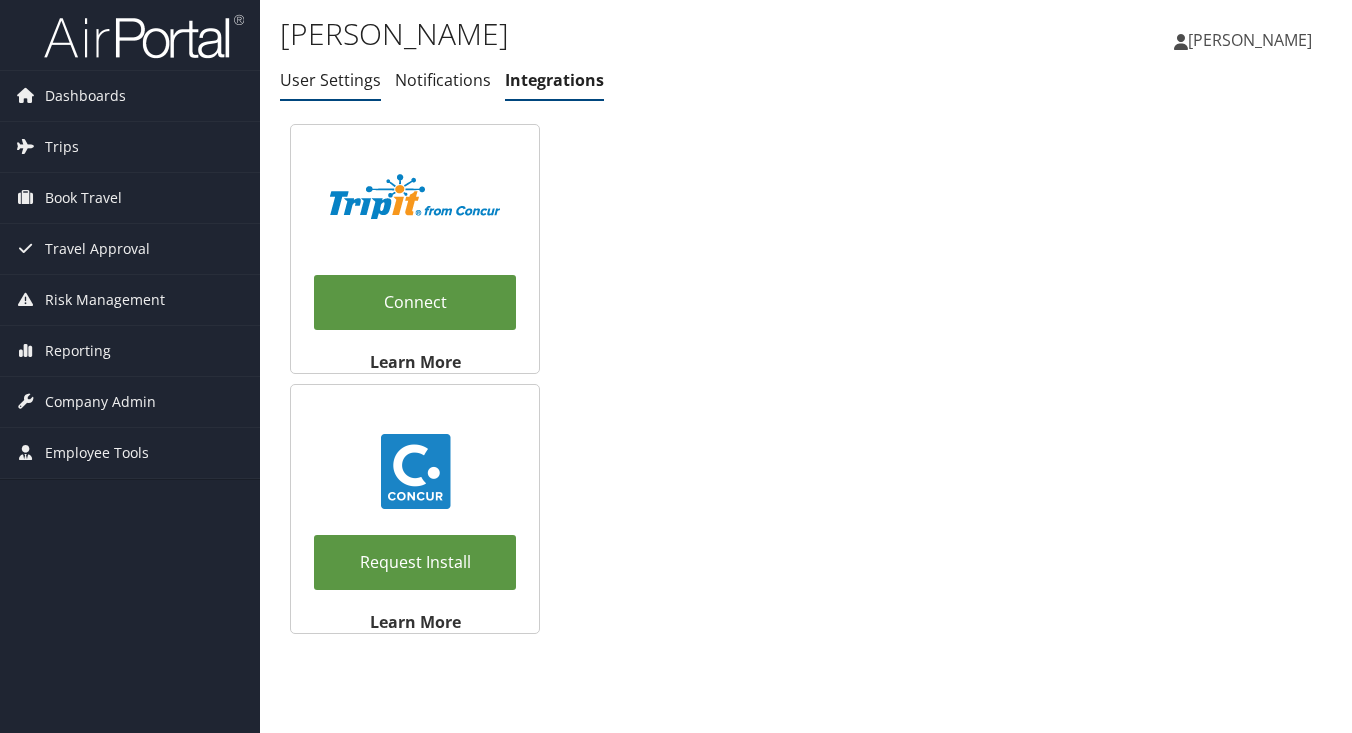 click on "User Settings" at bounding box center [330, 80] 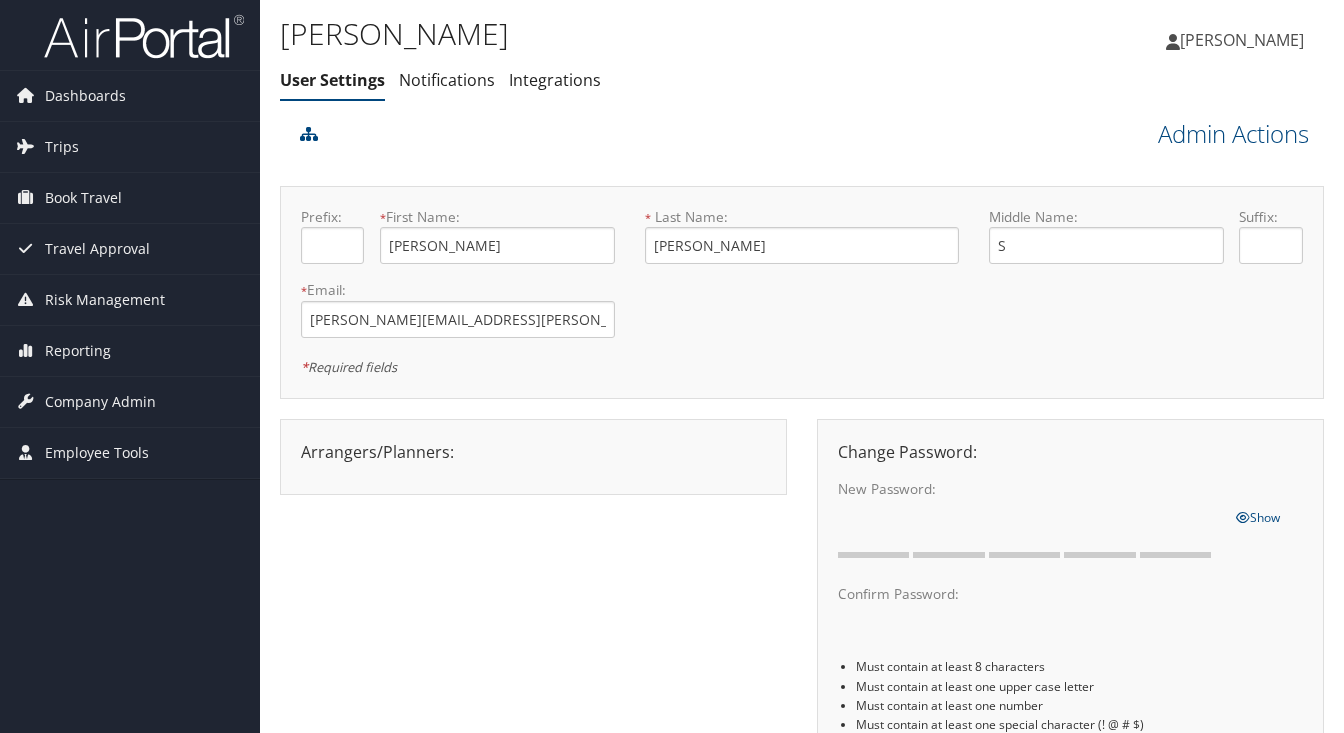 scroll, scrollTop: 0, scrollLeft: 0, axis: both 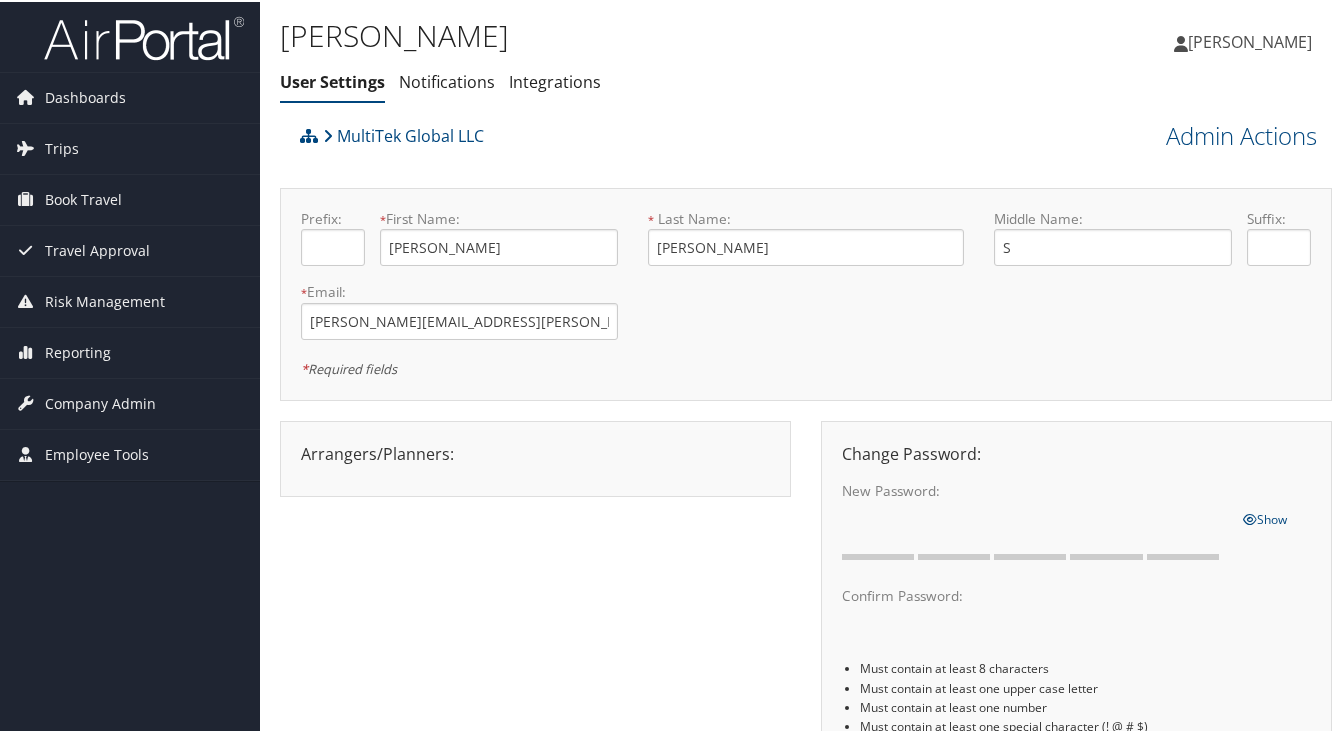 click on "[PERSON_NAME]" at bounding box center (1250, 40) 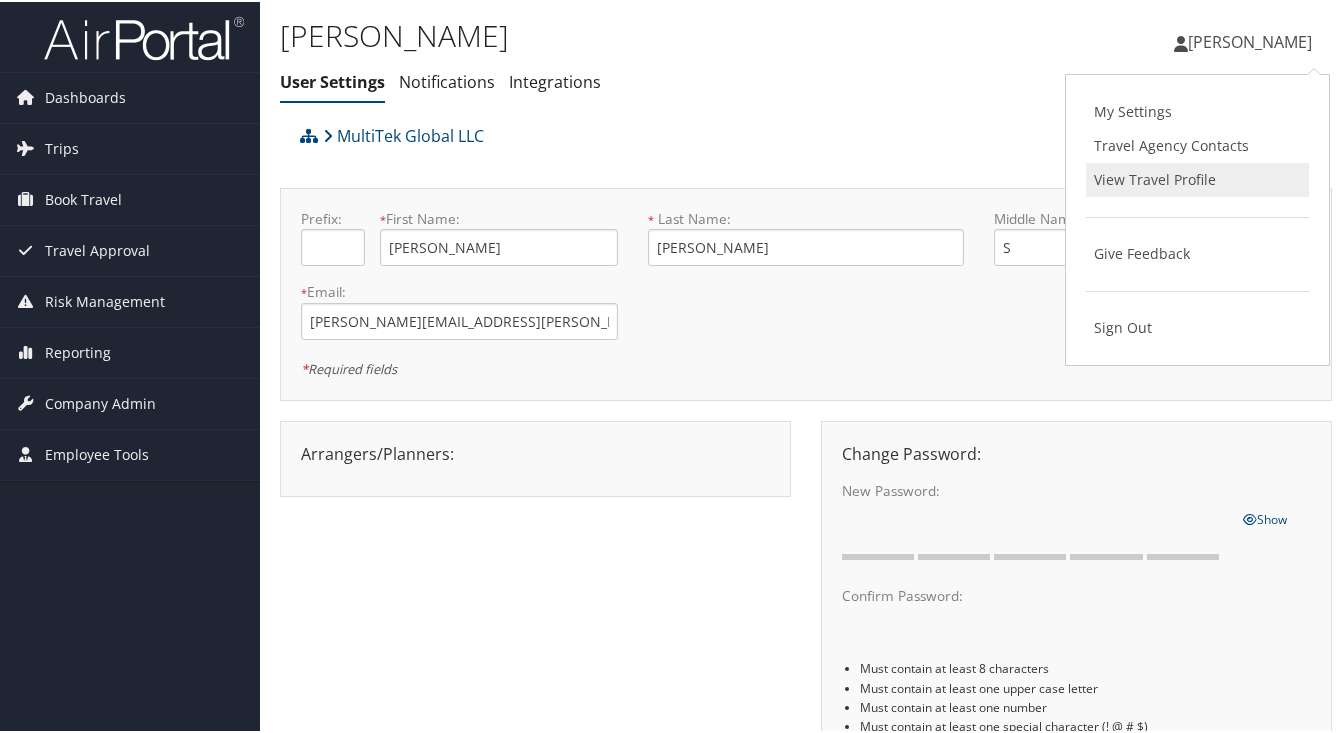 click on "View Travel Profile" at bounding box center [1197, 178] 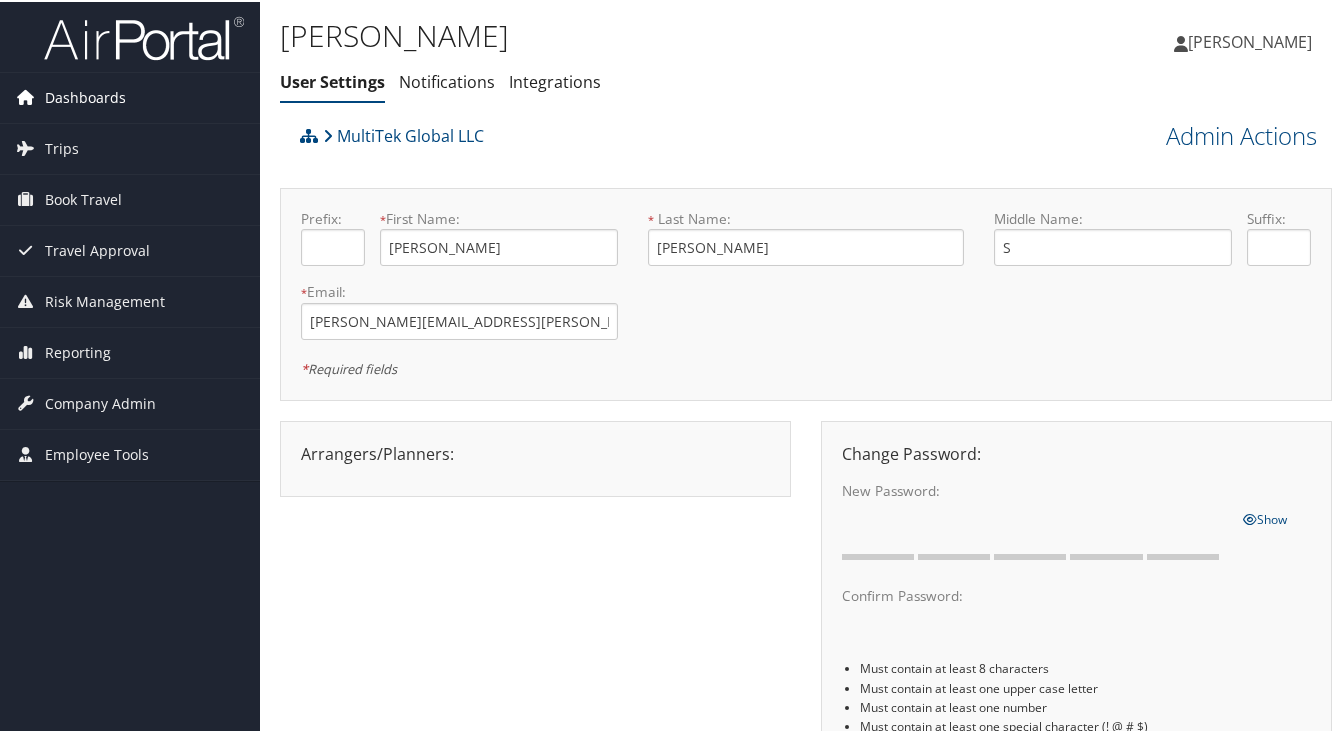 click on "Dashboards" at bounding box center [85, 96] 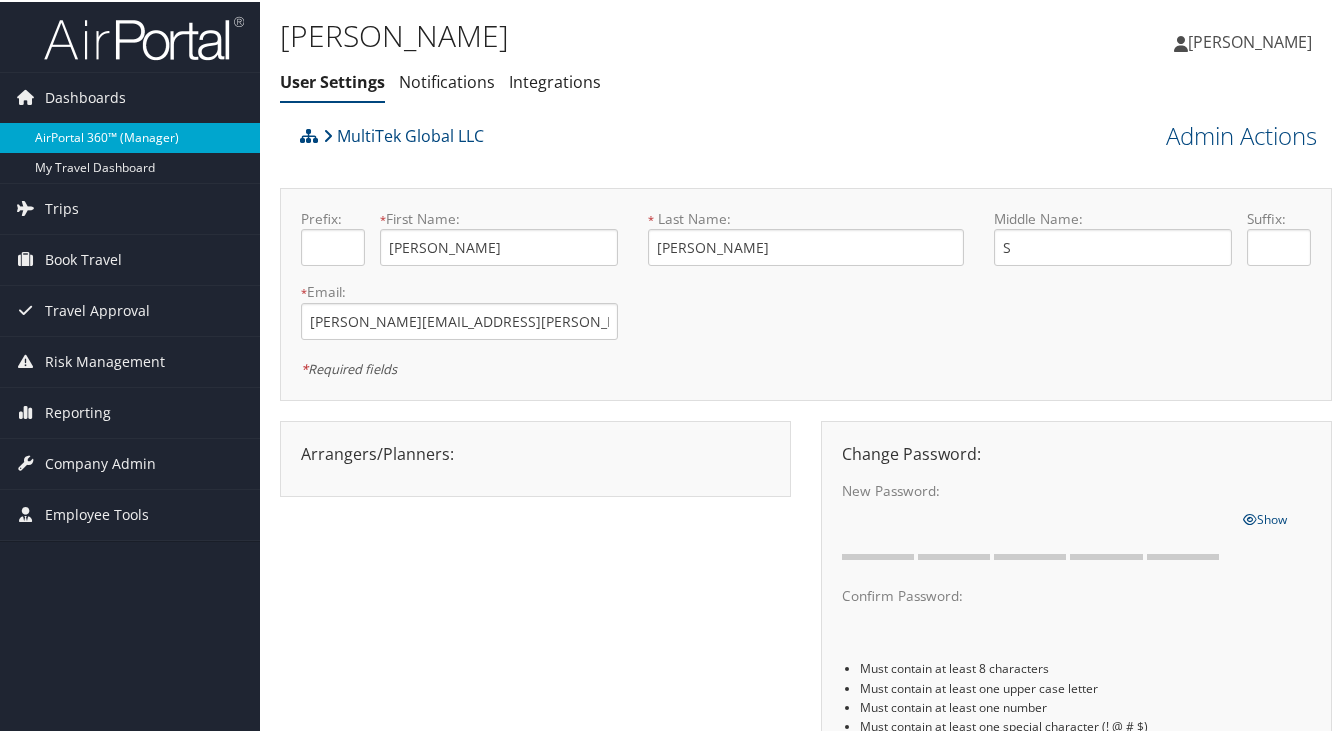 click on "AirPortal 360™ (Manager)" at bounding box center (130, 136) 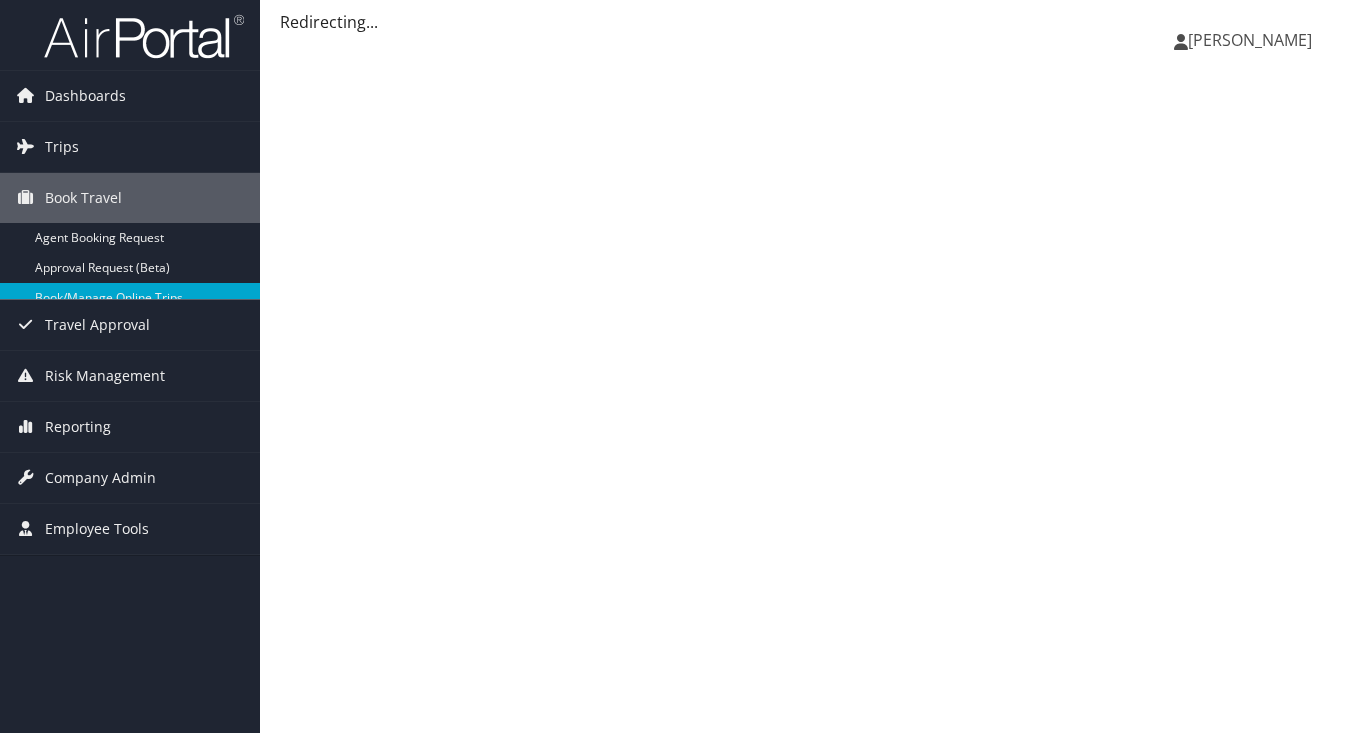scroll, scrollTop: 0, scrollLeft: 0, axis: both 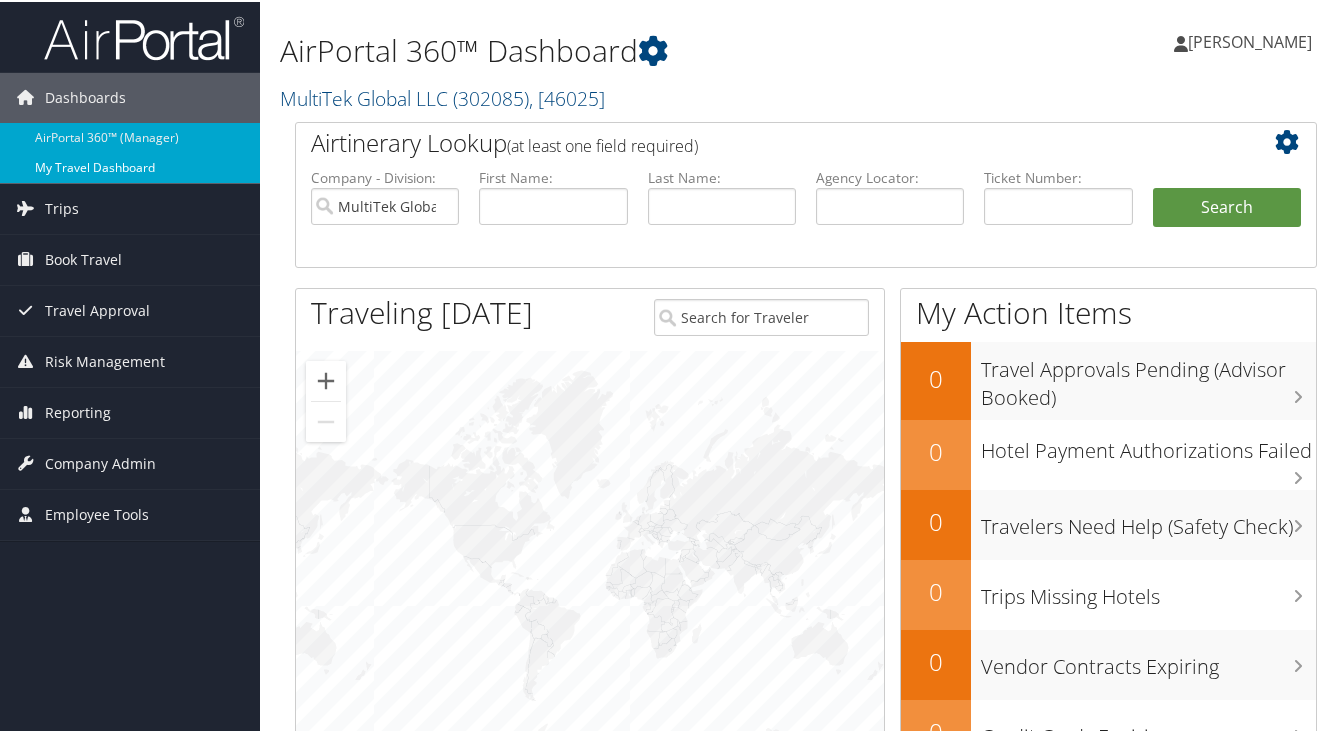 click on "My Travel Dashboard" at bounding box center [130, 166] 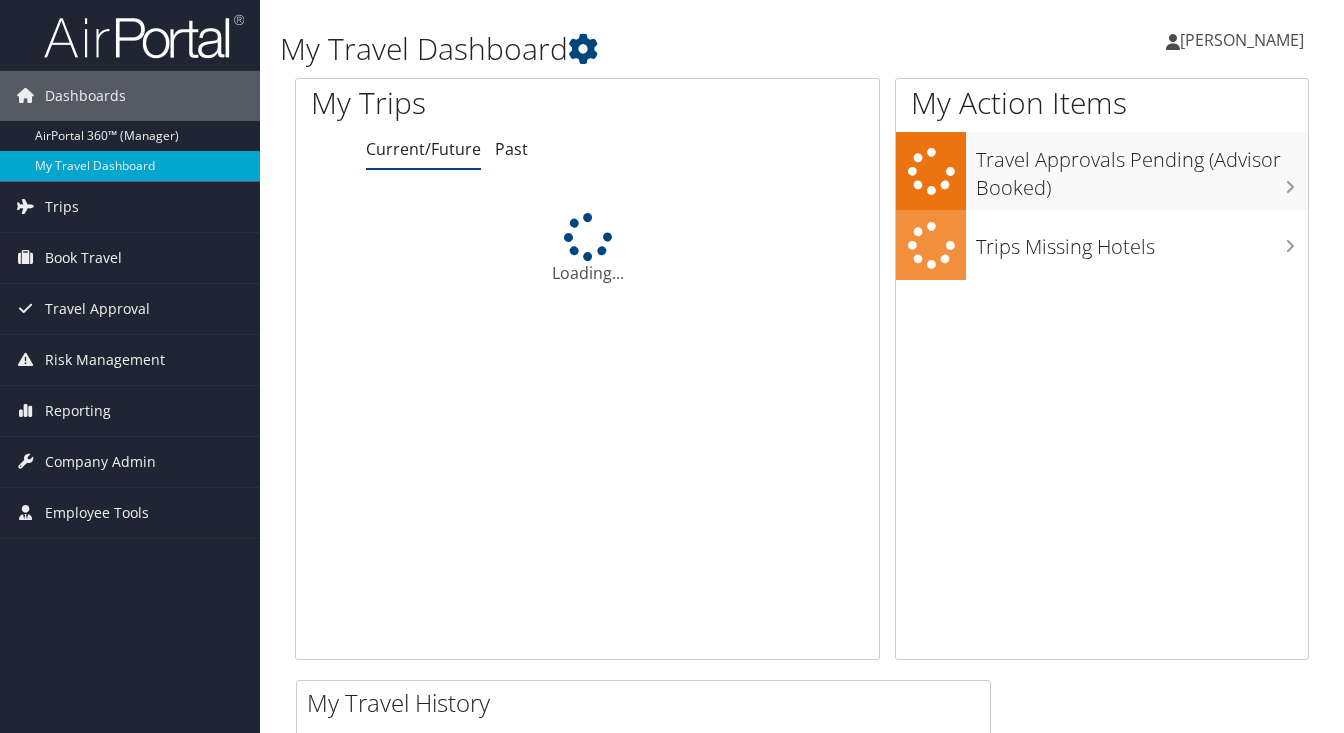 scroll, scrollTop: 0, scrollLeft: 0, axis: both 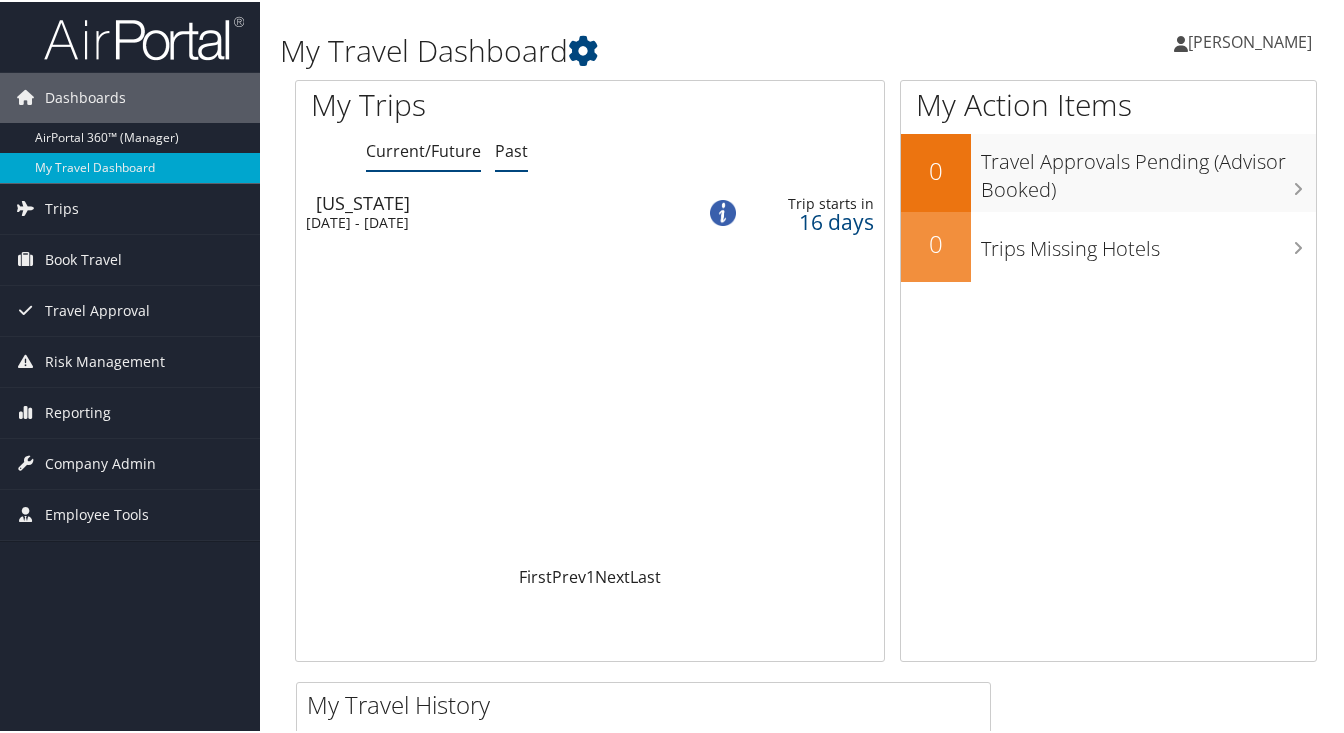 click on "Past" at bounding box center [511, 149] 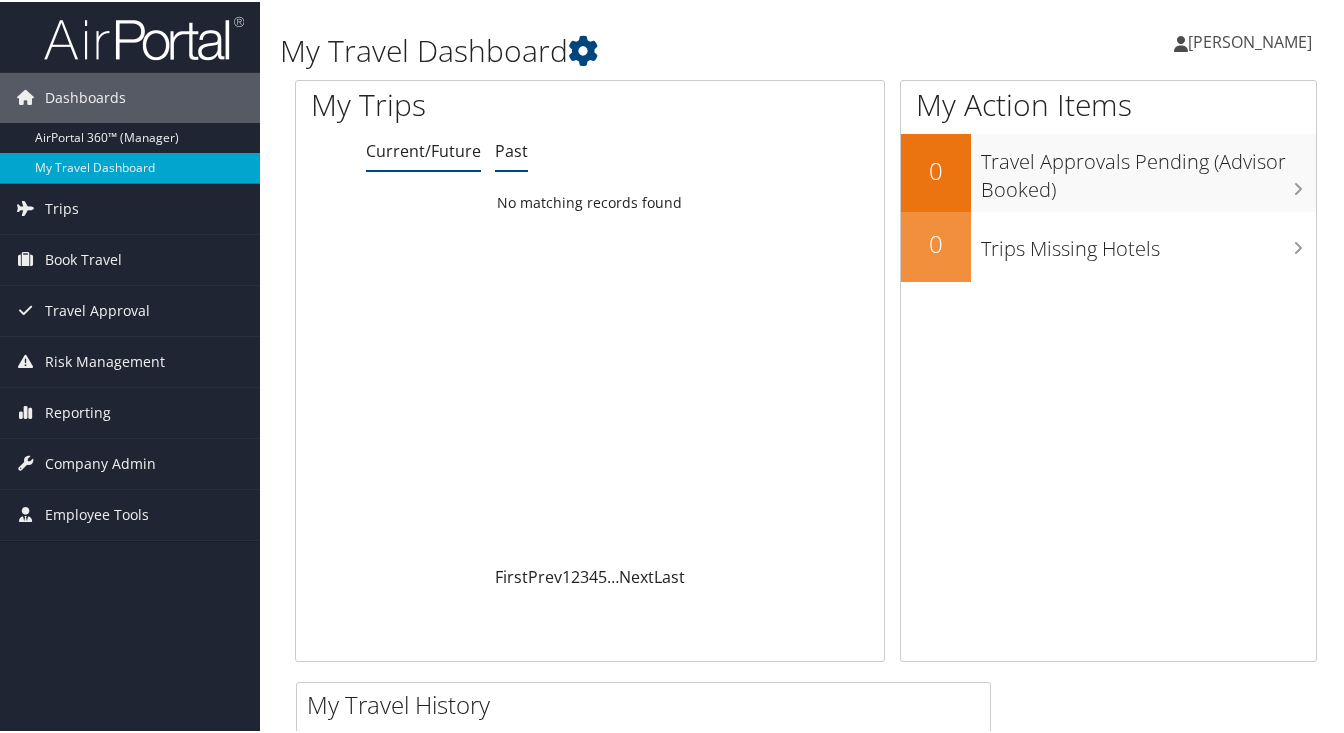 click on "Current/Future" at bounding box center (423, 149) 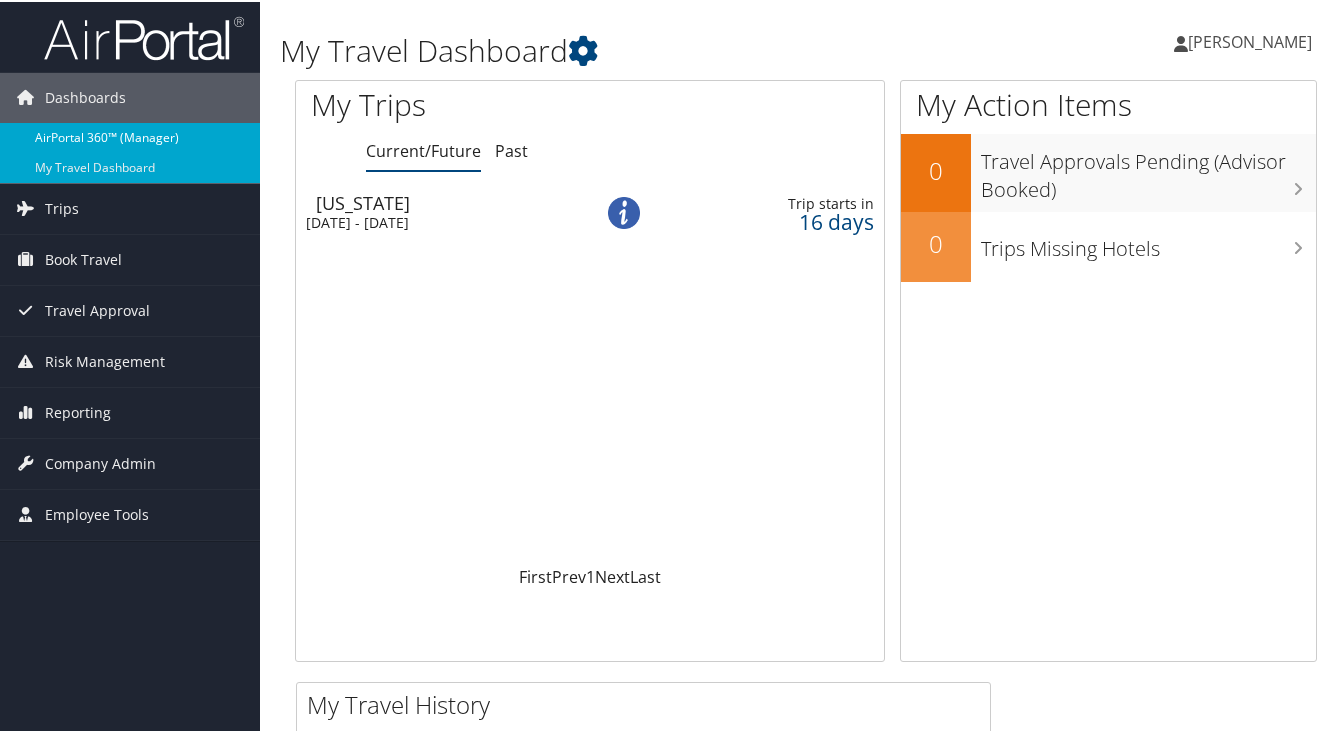 click on "AirPortal 360™ (Manager)" at bounding box center (130, 136) 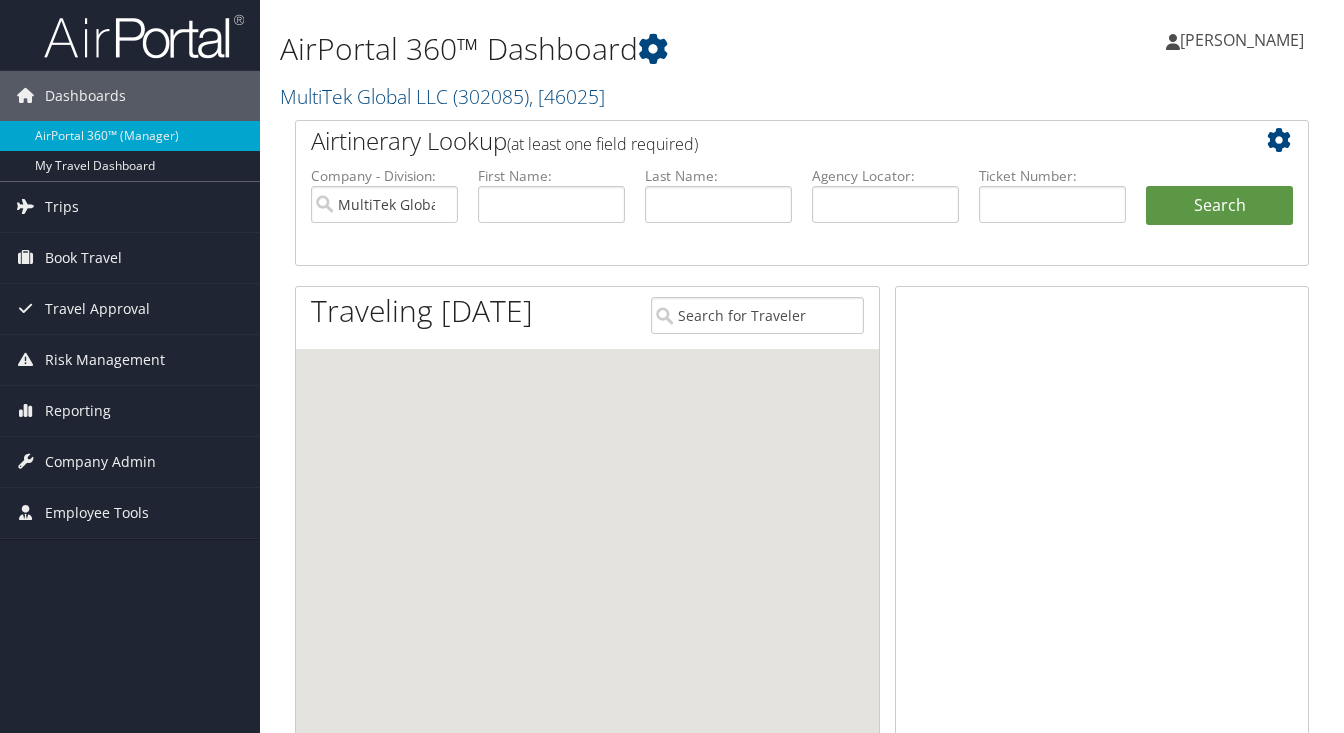 scroll, scrollTop: 0, scrollLeft: 0, axis: both 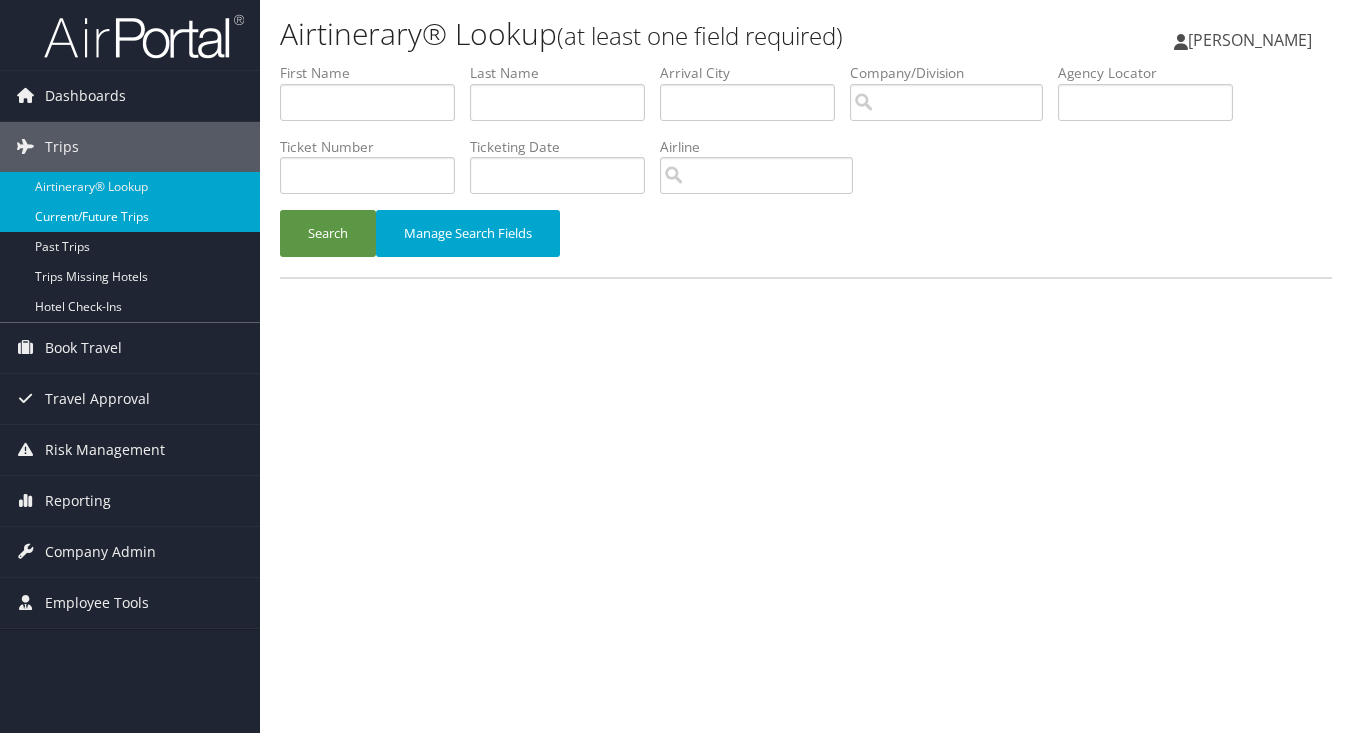 click on "Current/Future Trips" at bounding box center [130, 217] 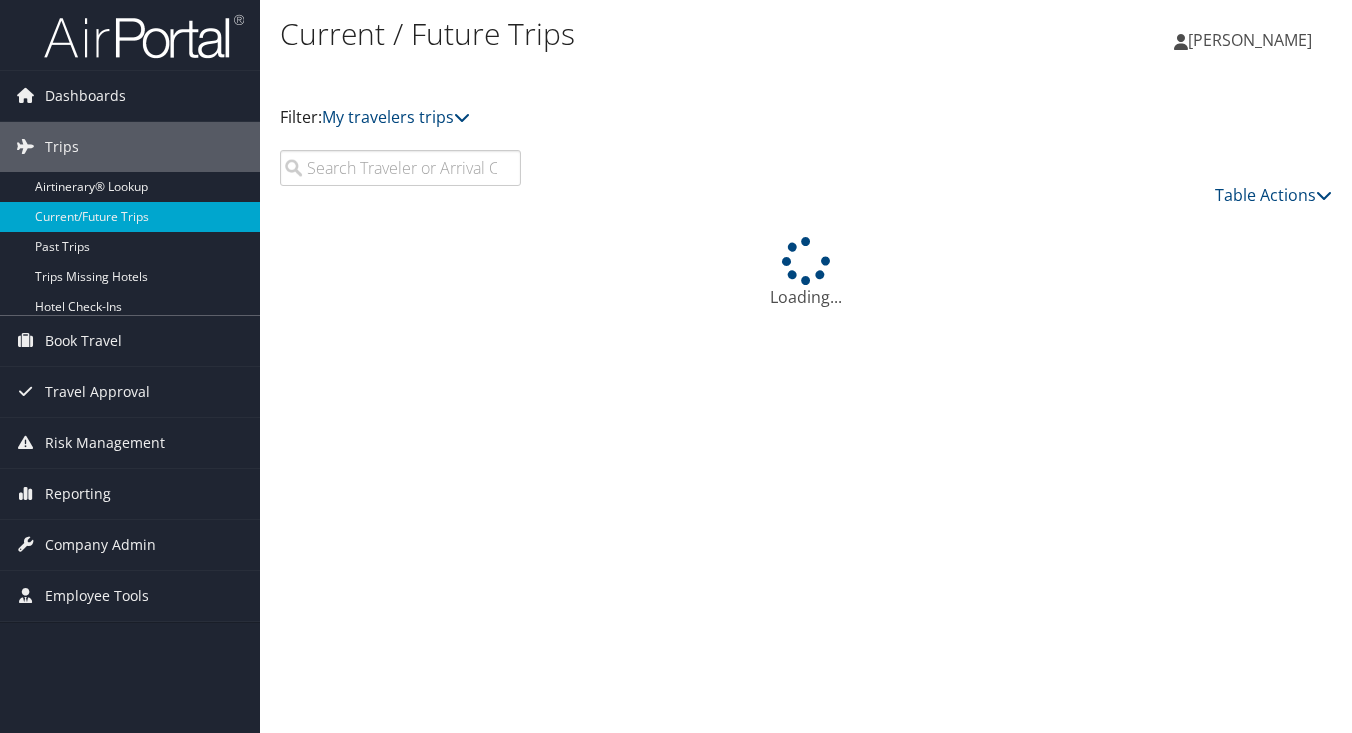 scroll, scrollTop: 0, scrollLeft: 0, axis: both 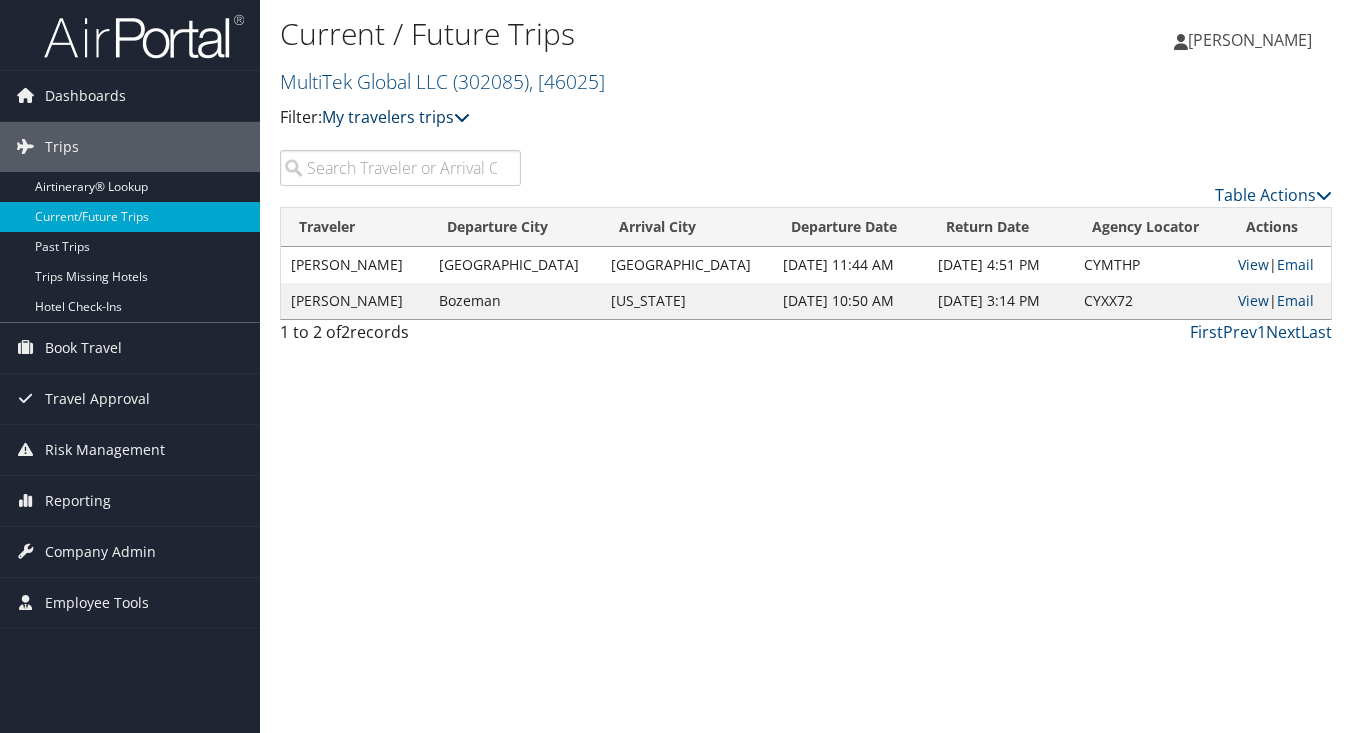 click at bounding box center [462, 117] 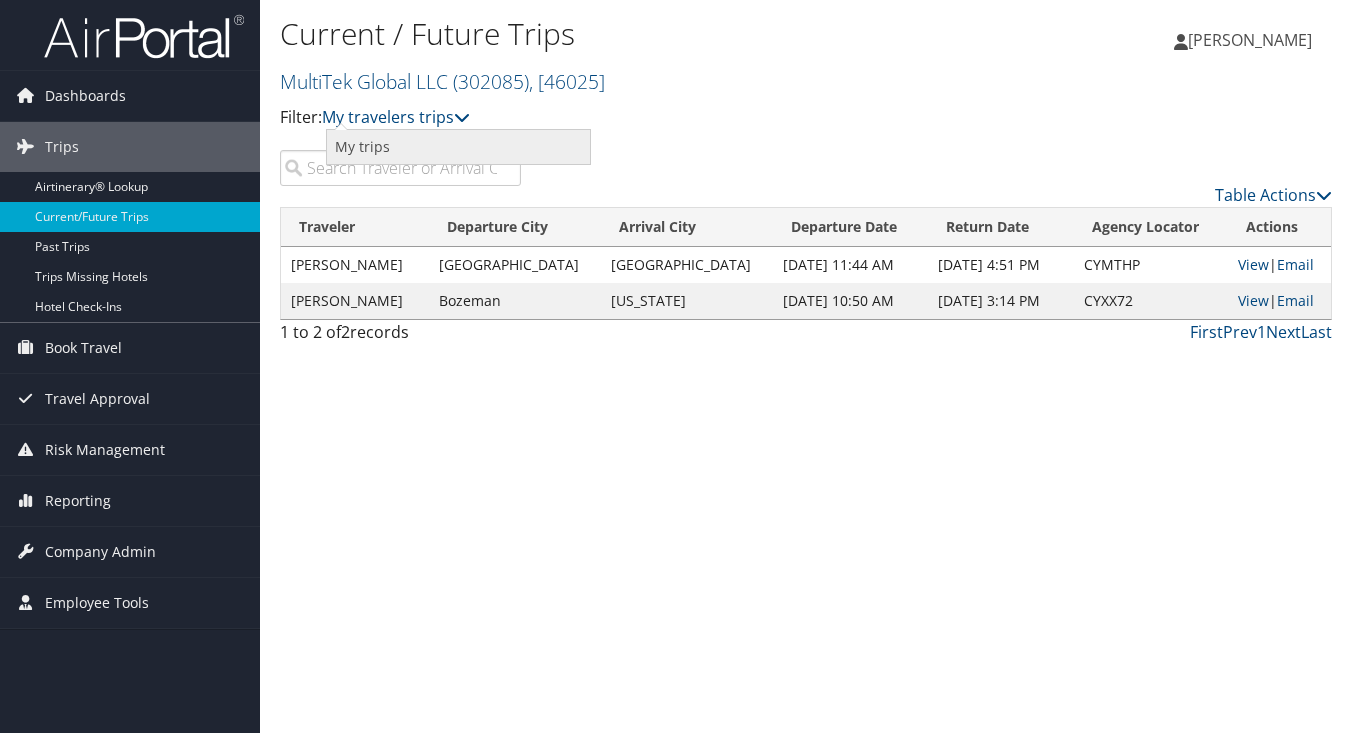 click on "My trips" at bounding box center [458, 147] 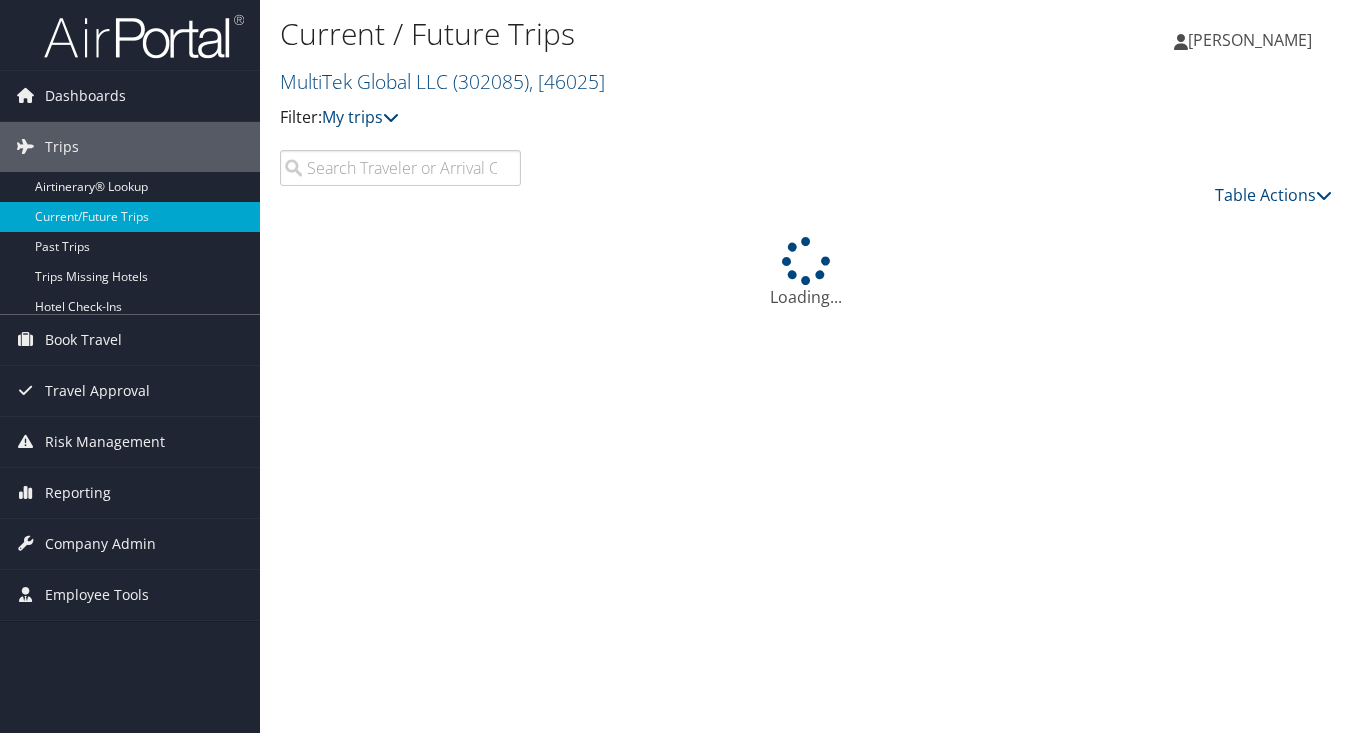 scroll, scrollTop: 0, scrollLeft: 0, axis: both 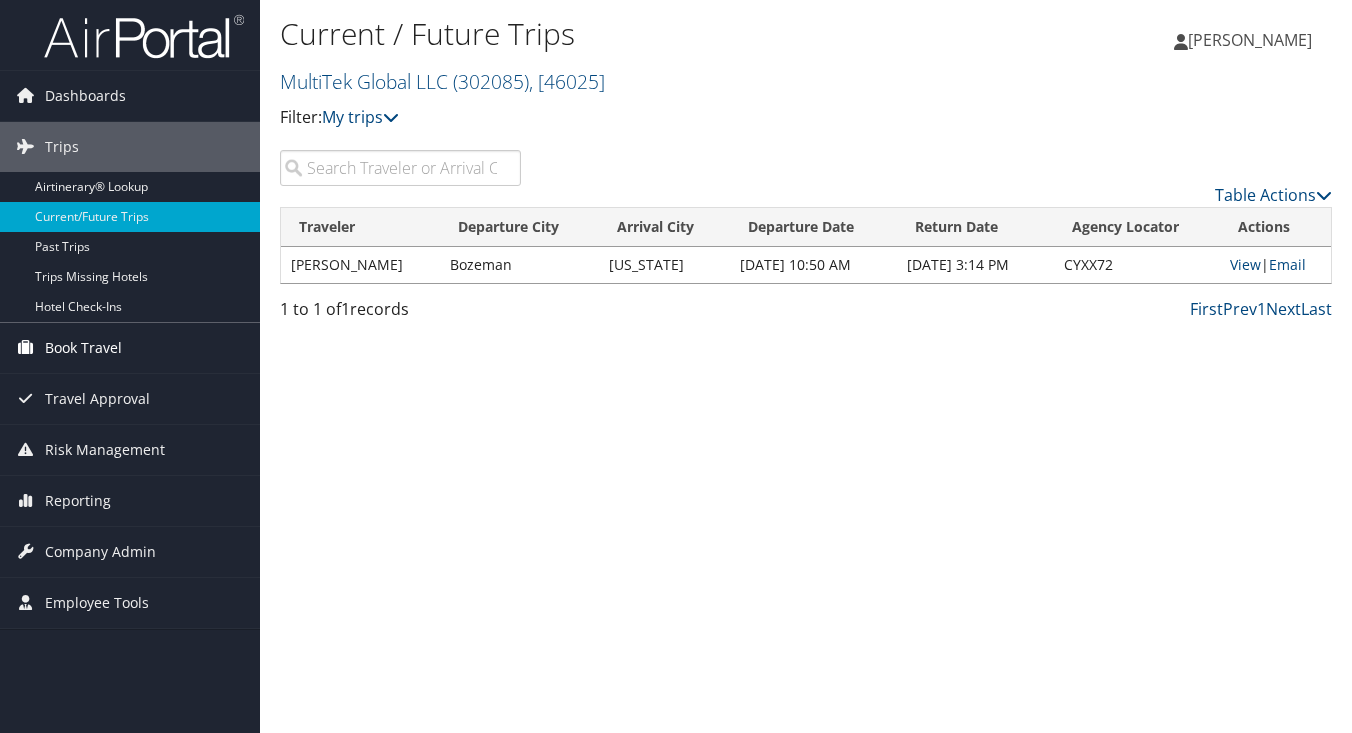 click on "Book Travel" at bounding box center (83, 348) 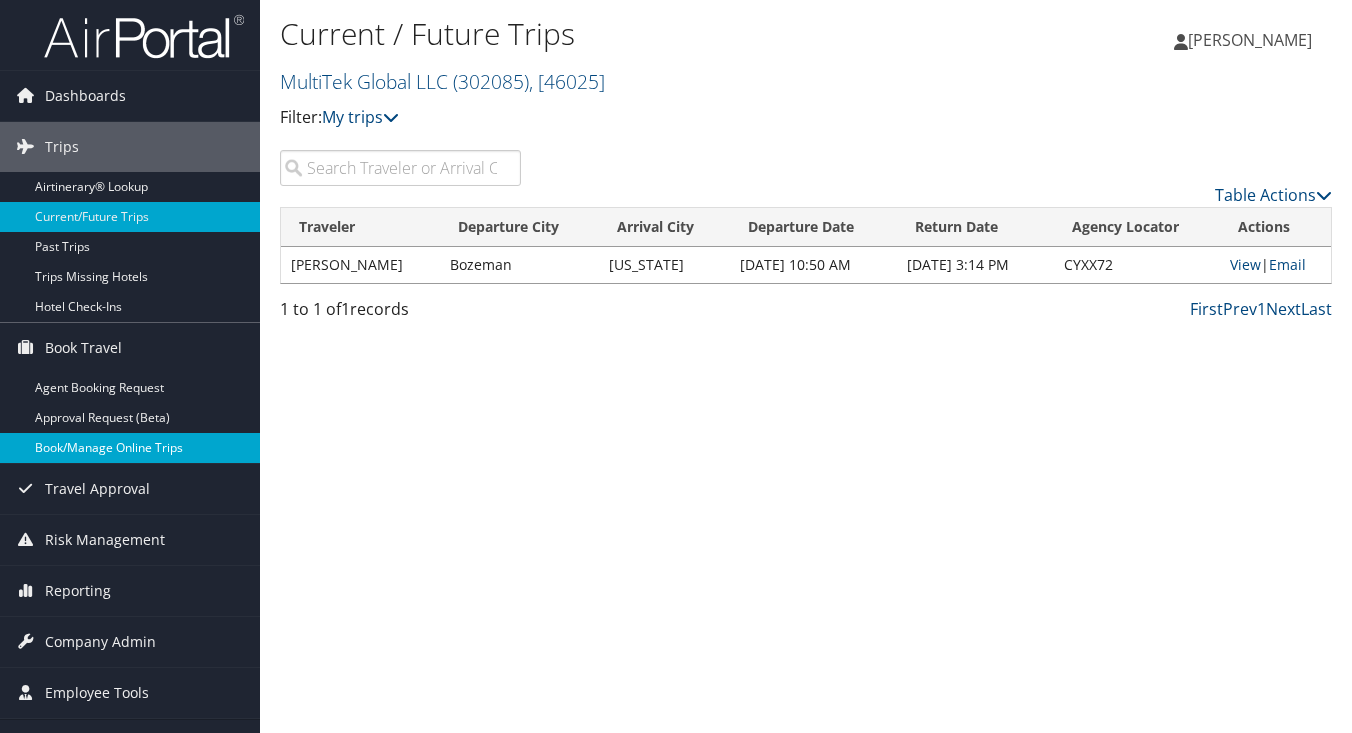 click on "Book/Manage Online Trips" at bounding box center (130, 448) 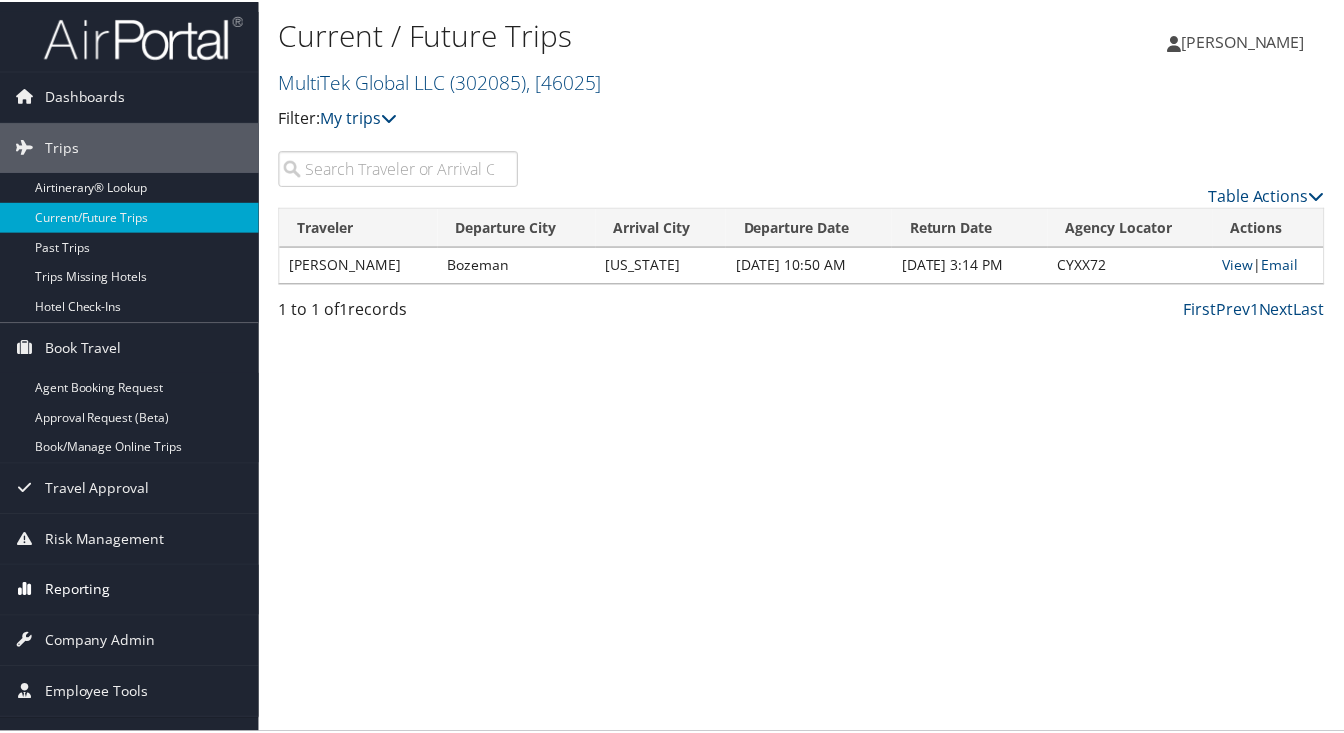 scroll, scrollTop: 0, scrollLeft: 0, axis: both 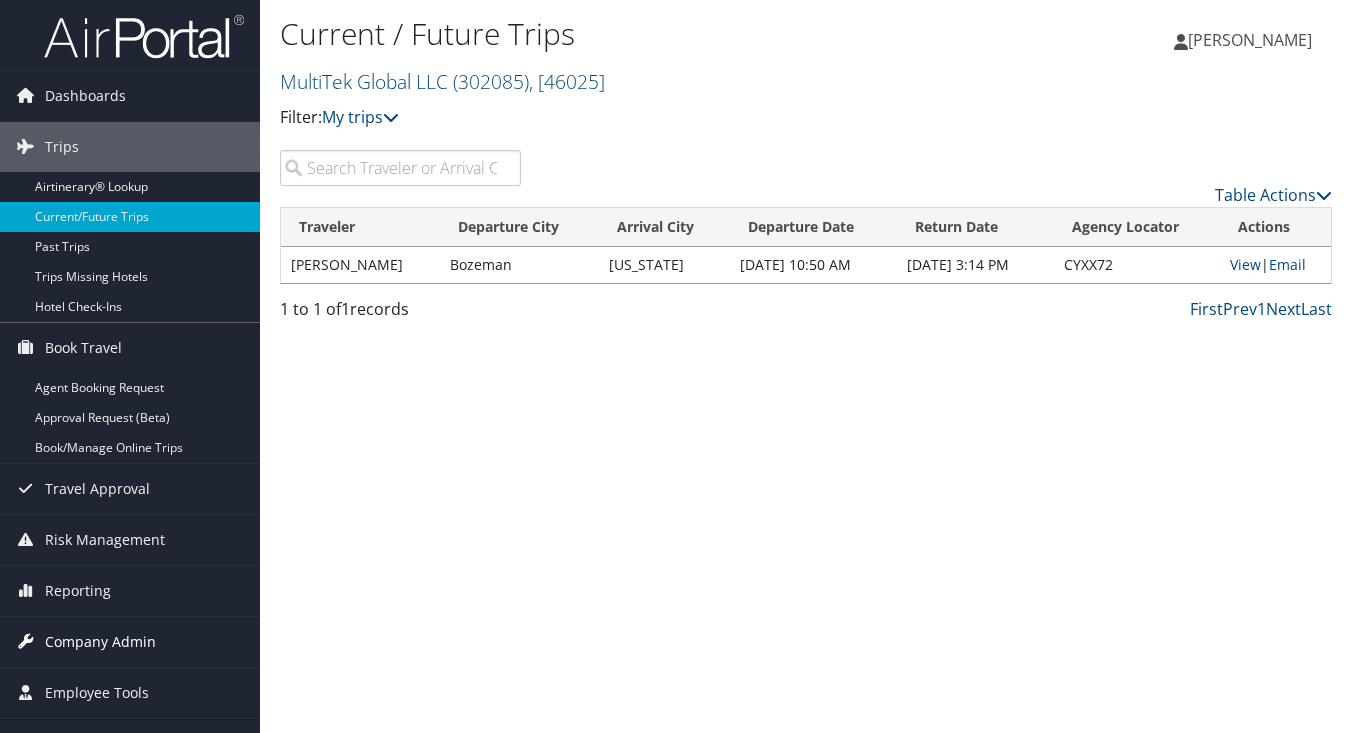 click on "Company Admin" at bounding box center [100, 642] 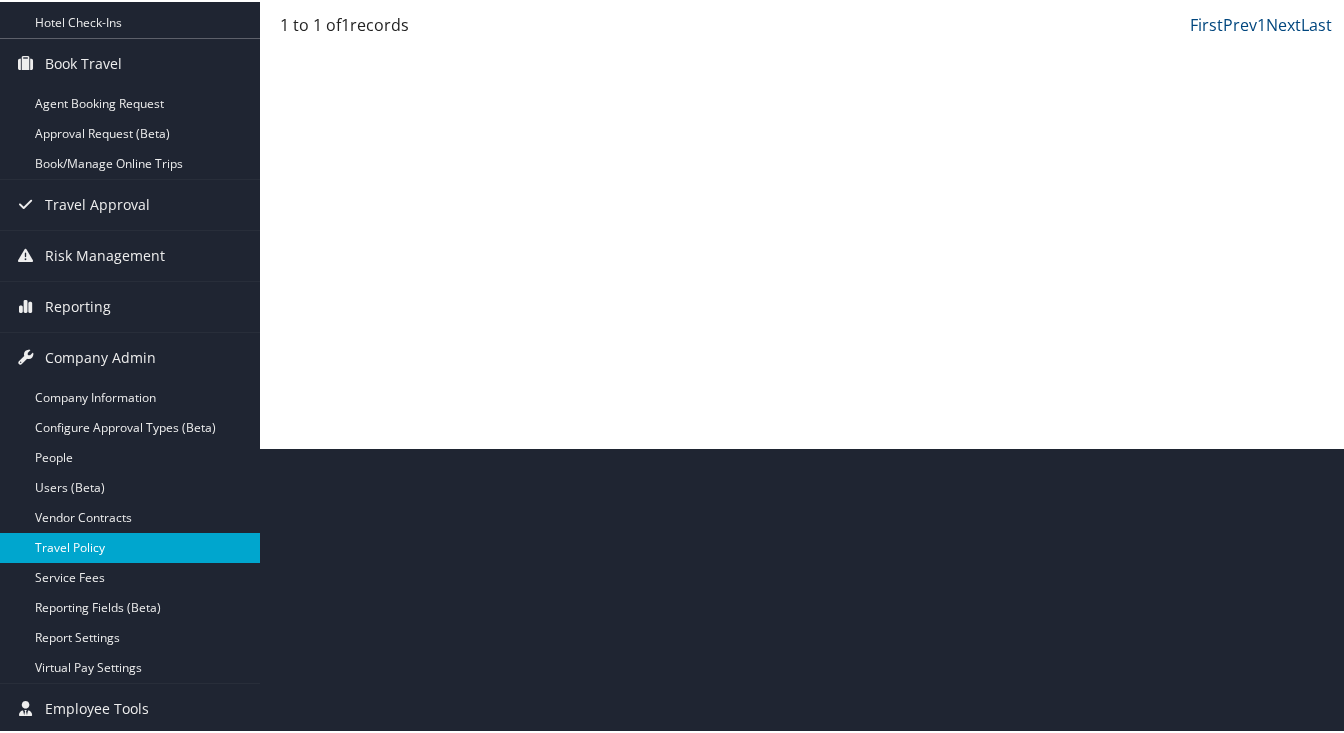 scroll, scrollTop: 286, scrollLeft: 0, axis: vertical 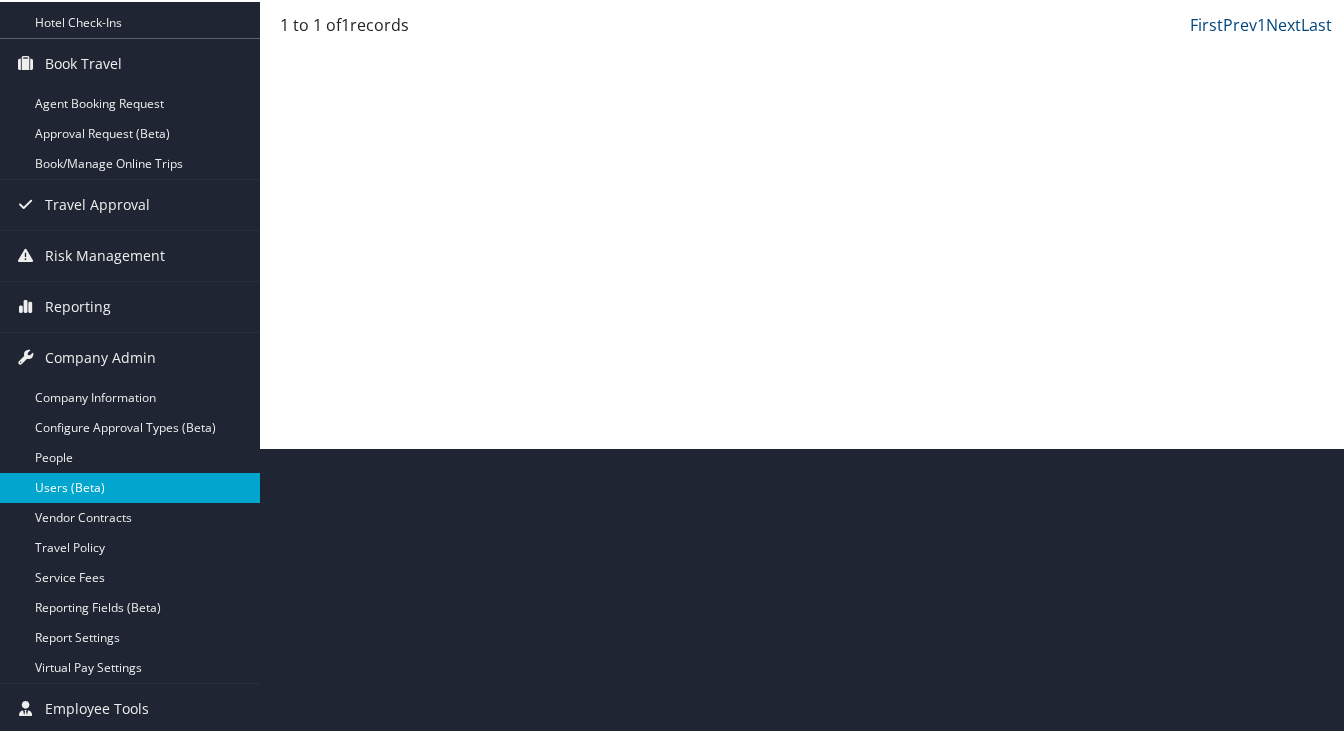 click on "Users (Beta)" at bounding box center (130, 486) 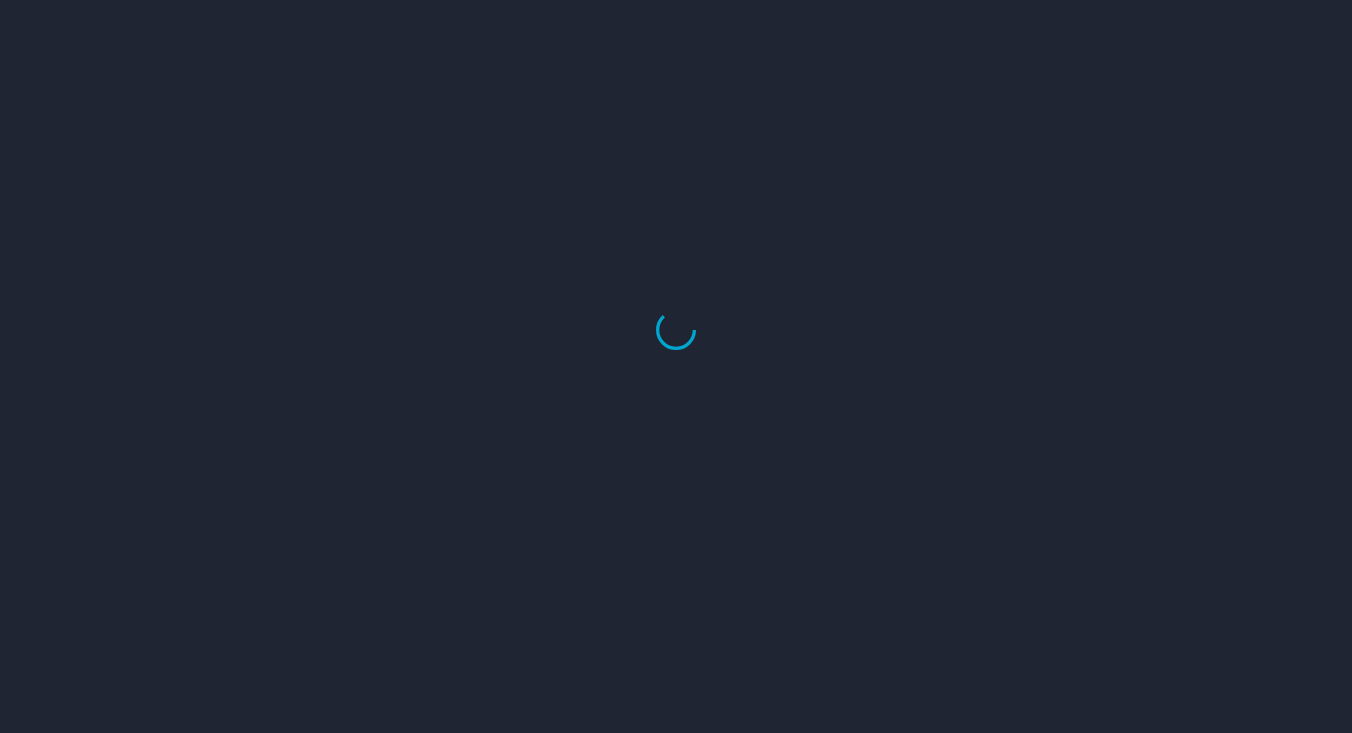 scroll, scrollTop: 0, scrollLeft: 0, axis: both 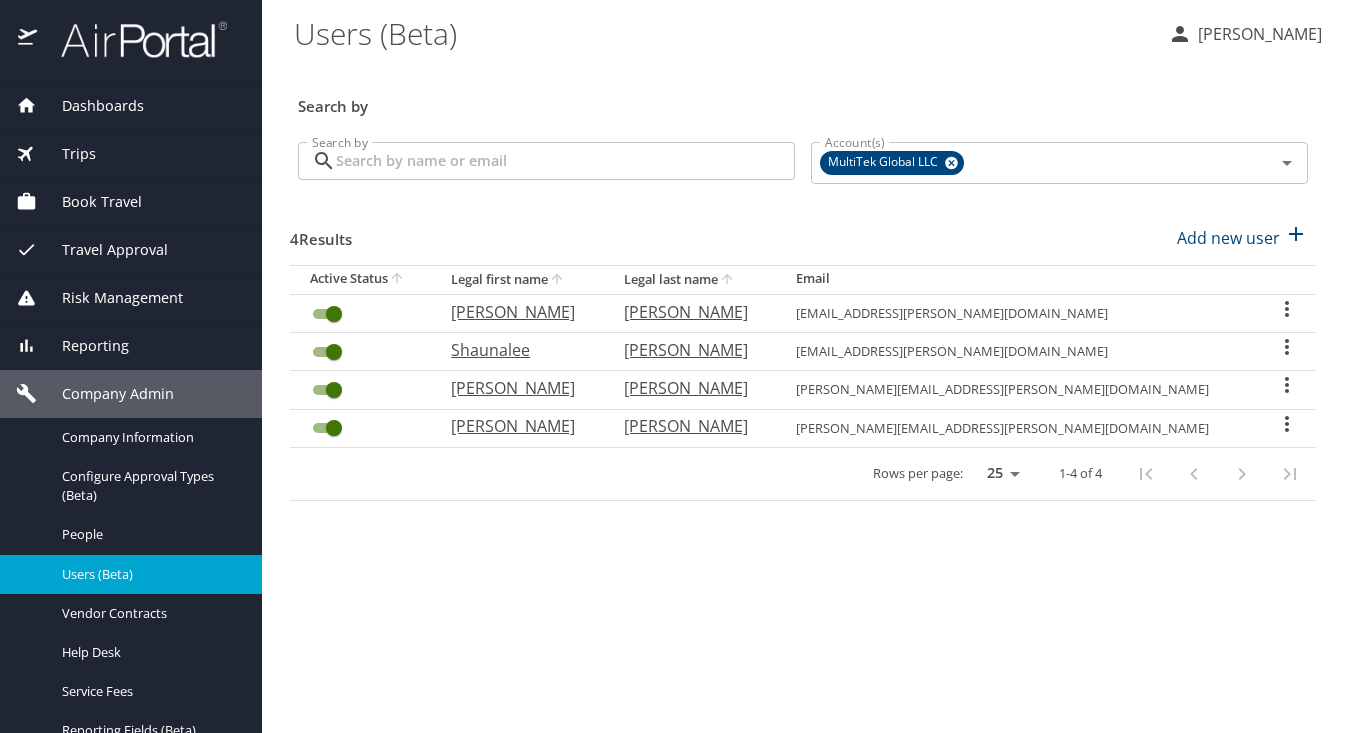 select on "US" 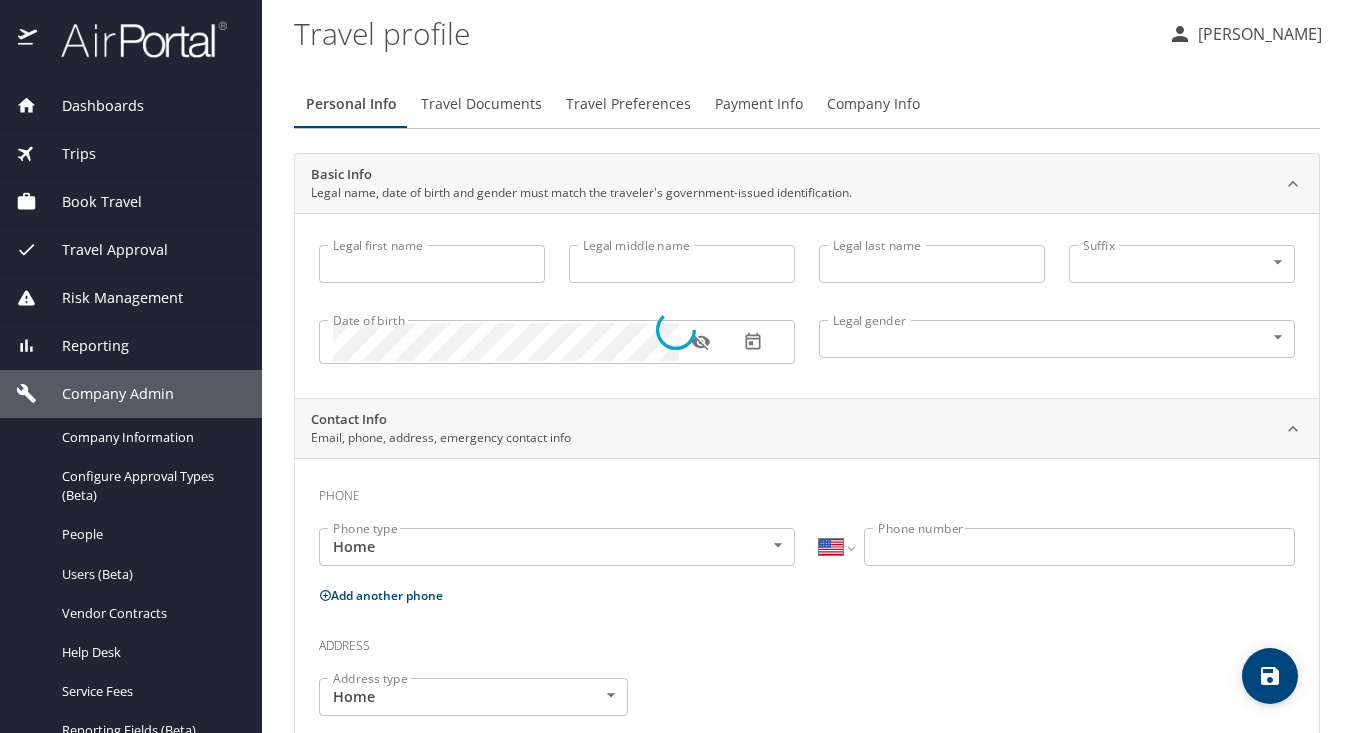type on "[PERSON_NAME]" 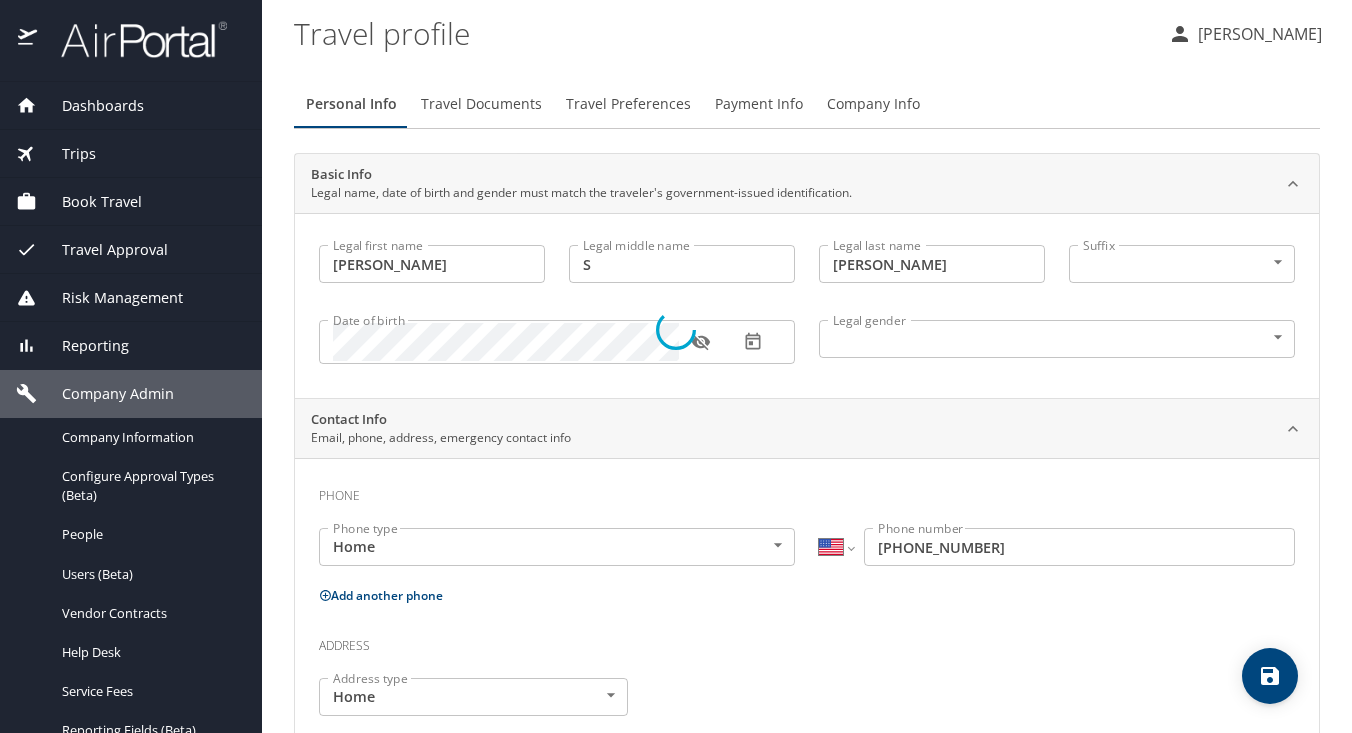 select on "US" 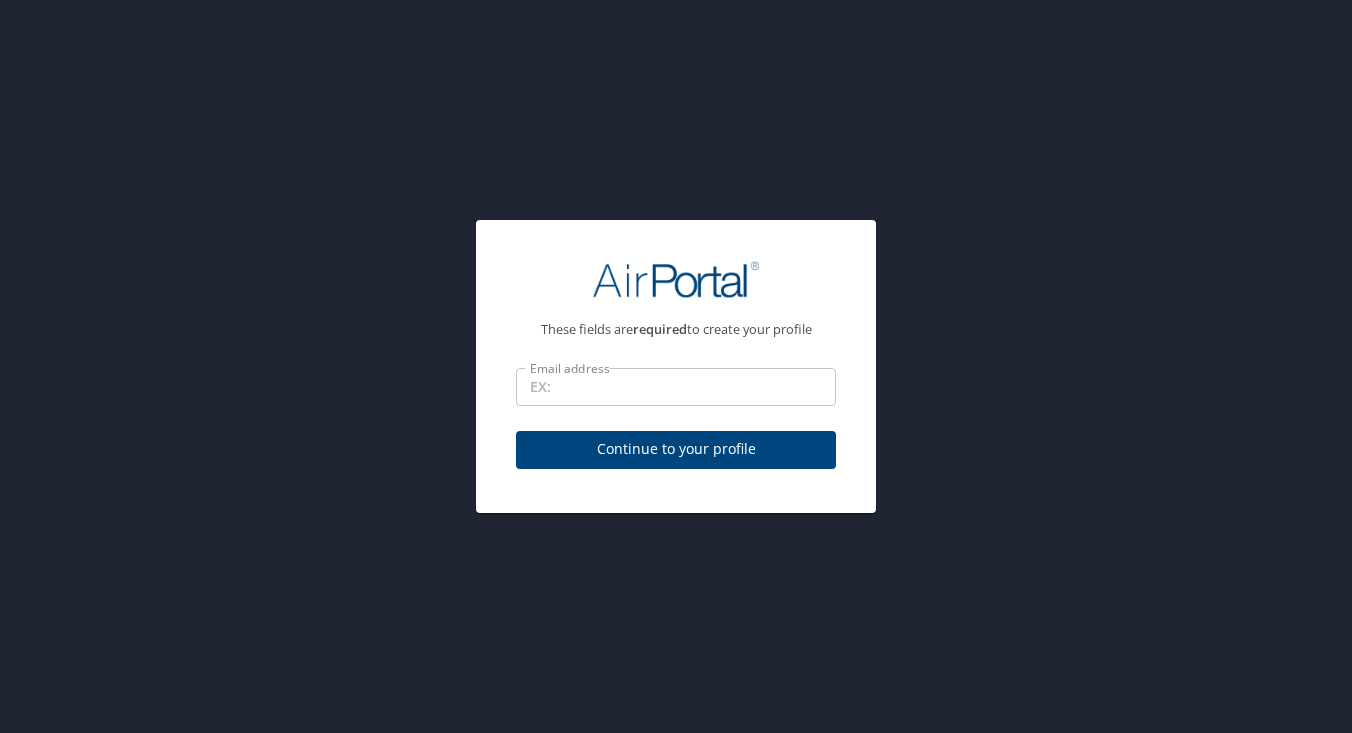 click on "Email address" at bounding box center (676, 387) 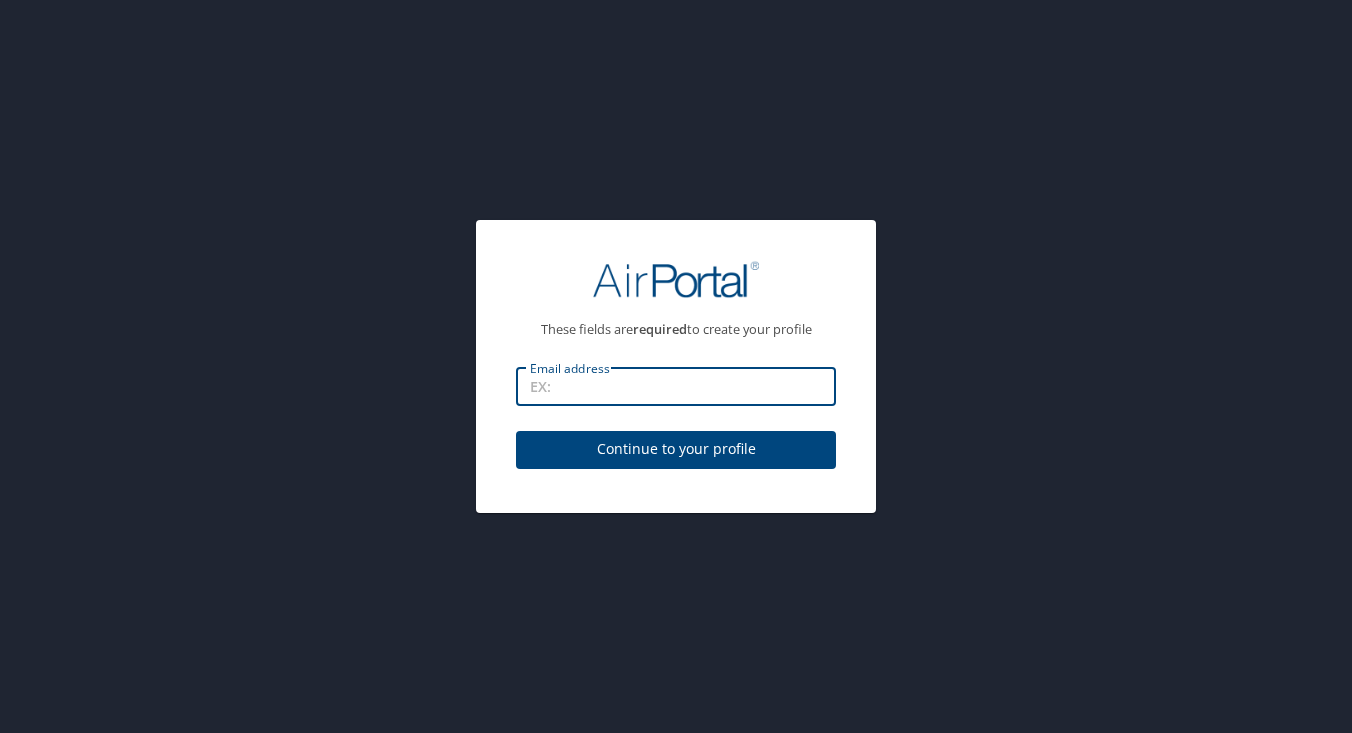 type on "[PERSON_NAME][EMAIL_ADDRESS][PERSON_NAME][DOMAIN_NAME]" 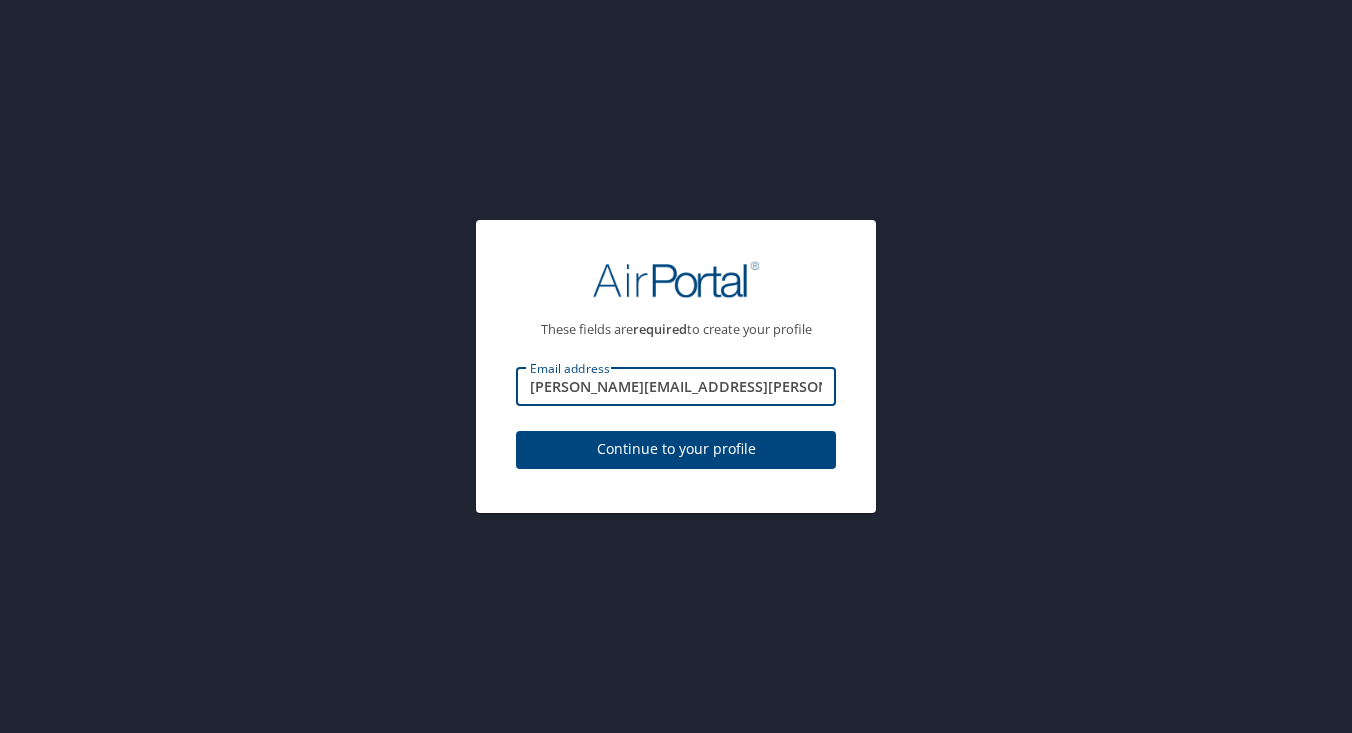 click on "Continue to your profile" at bounding box center (676, 449) 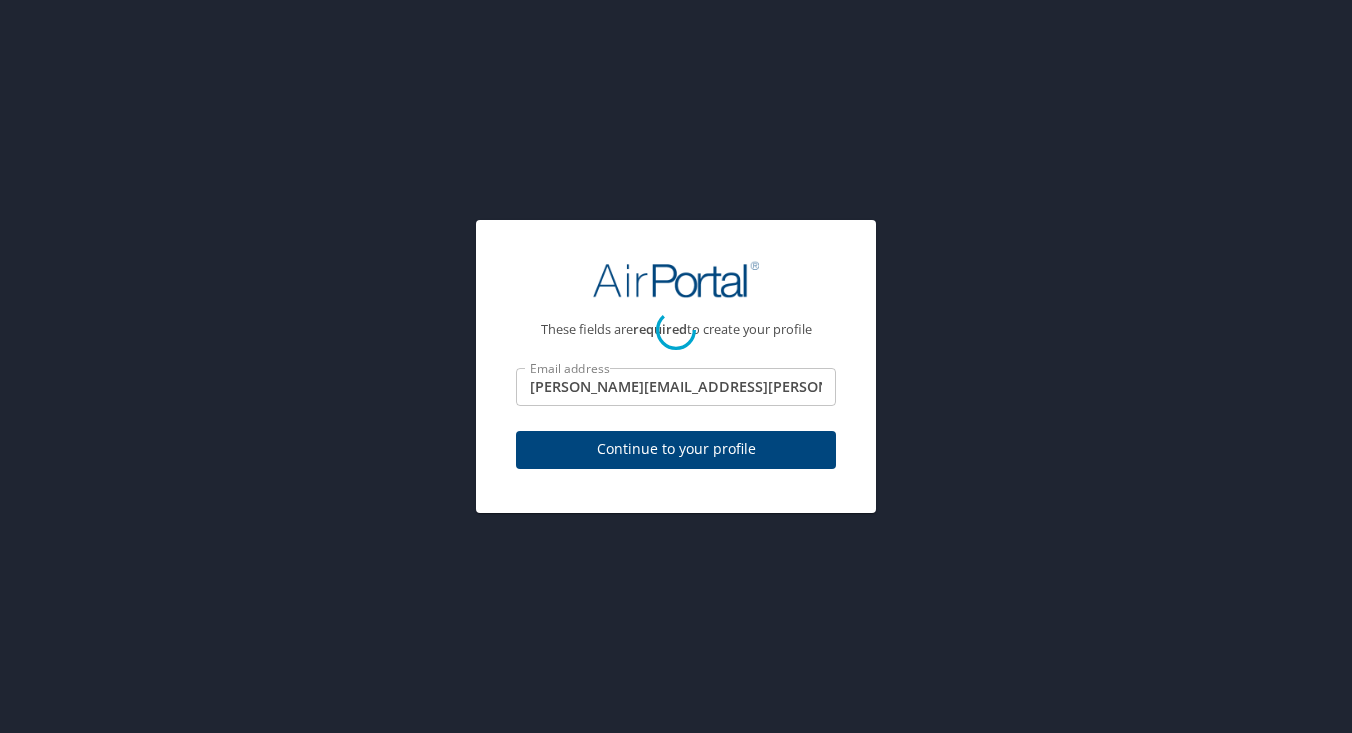 select on "US" 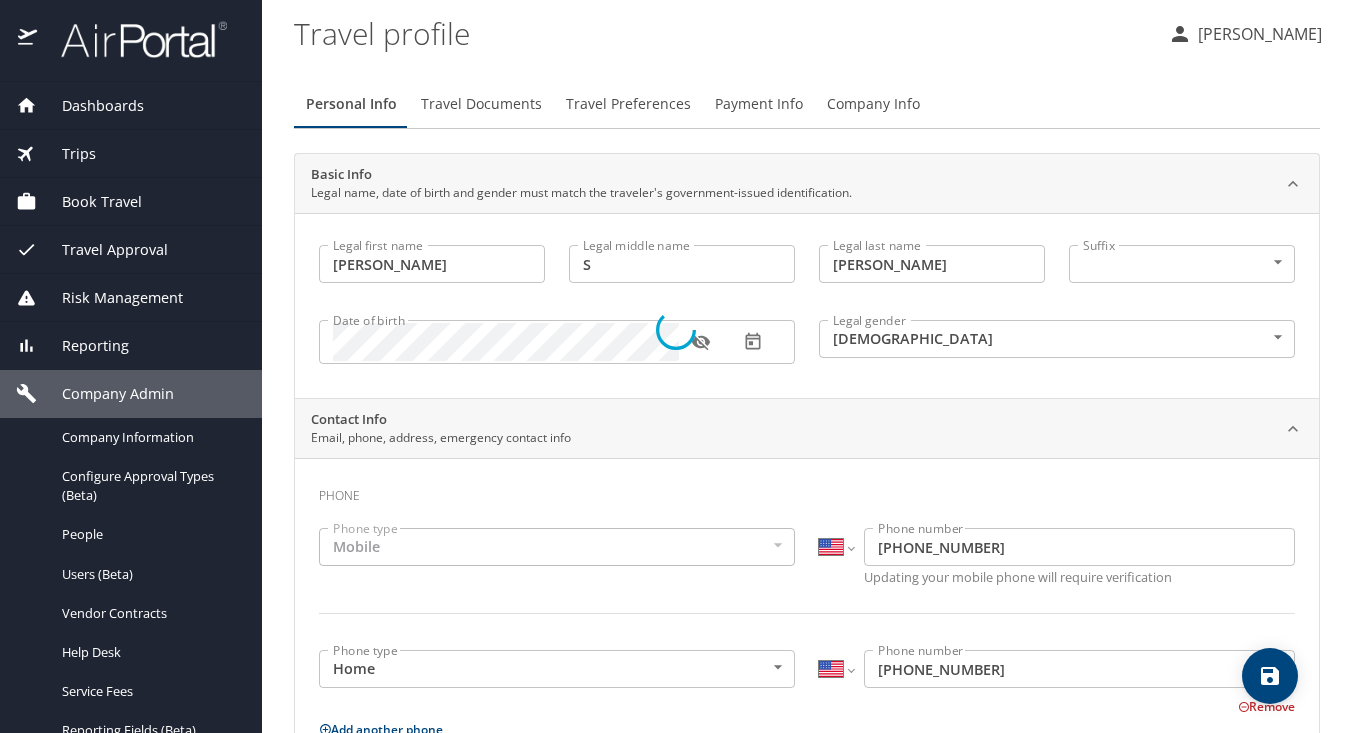 select on "US" 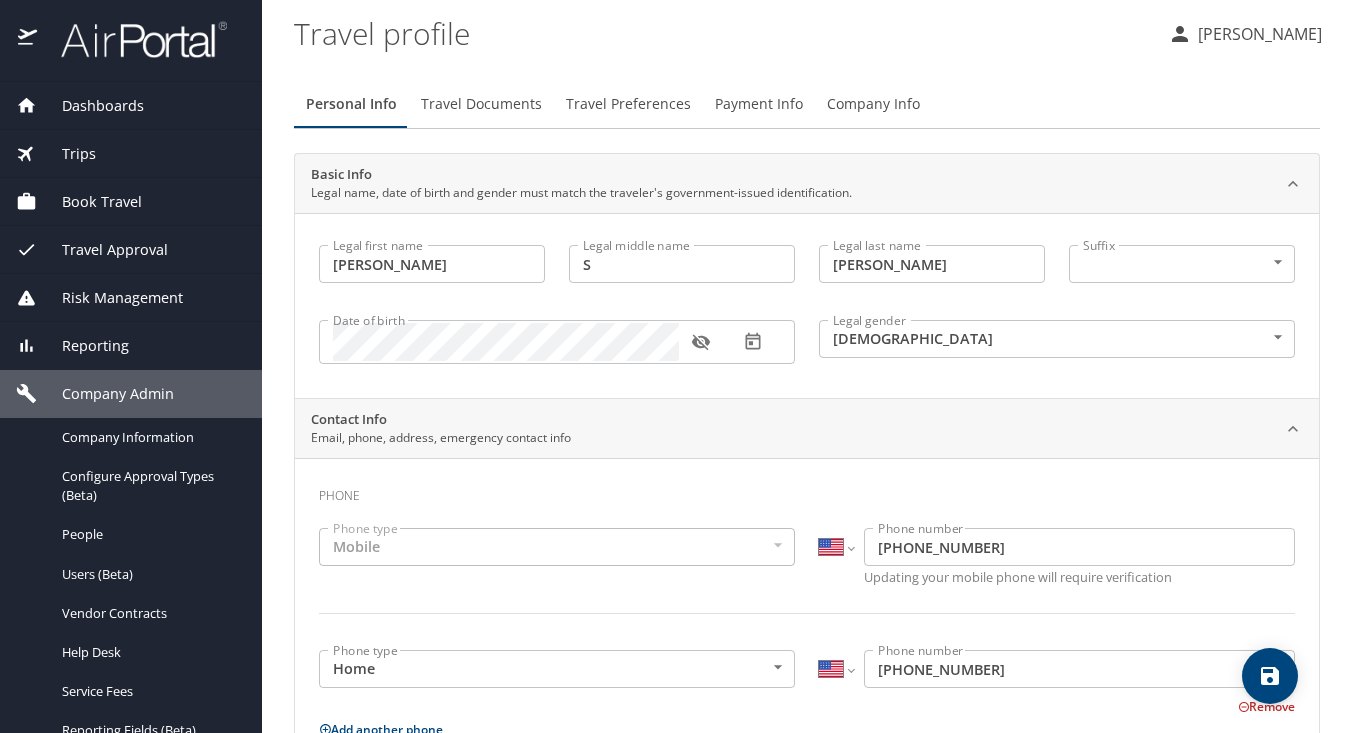 scroll, scrollTop: 0, scrollLeft: 0, axis: both 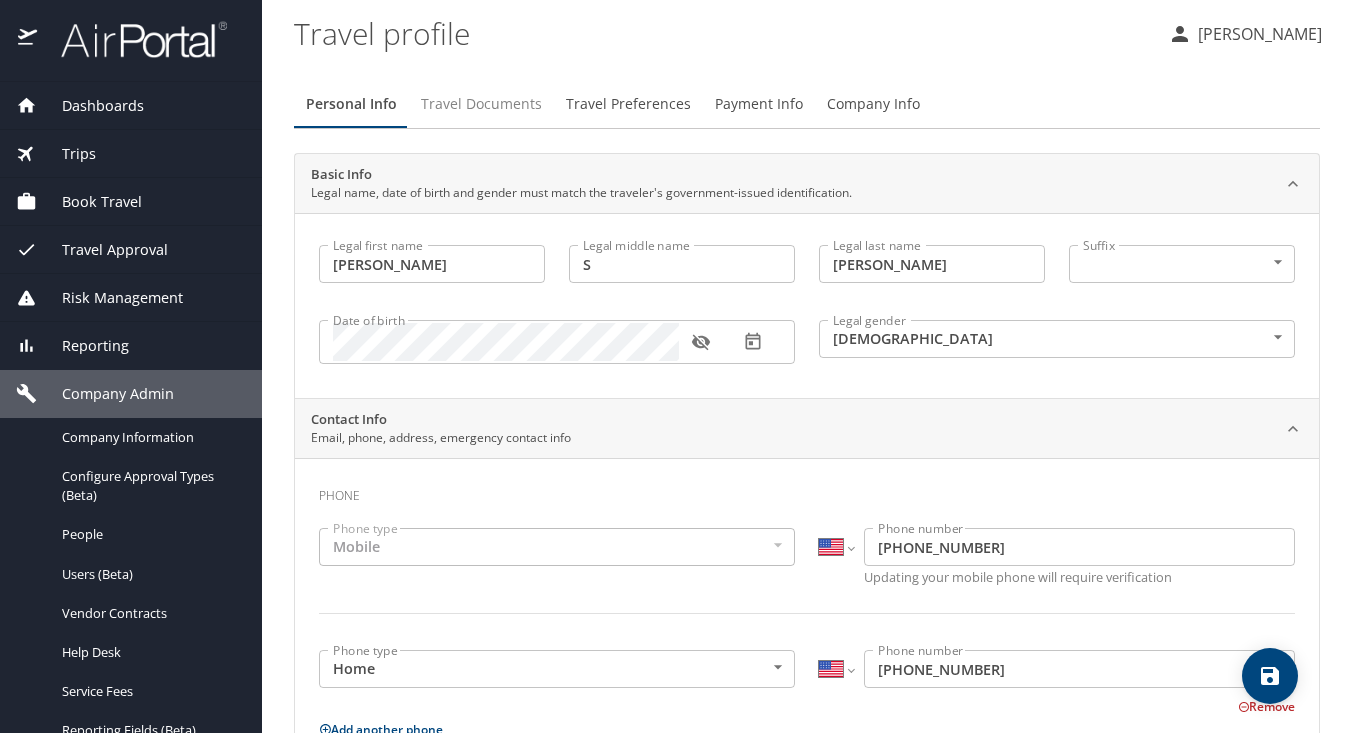 click on "Travel Documents" at bounding box center [481, 104] 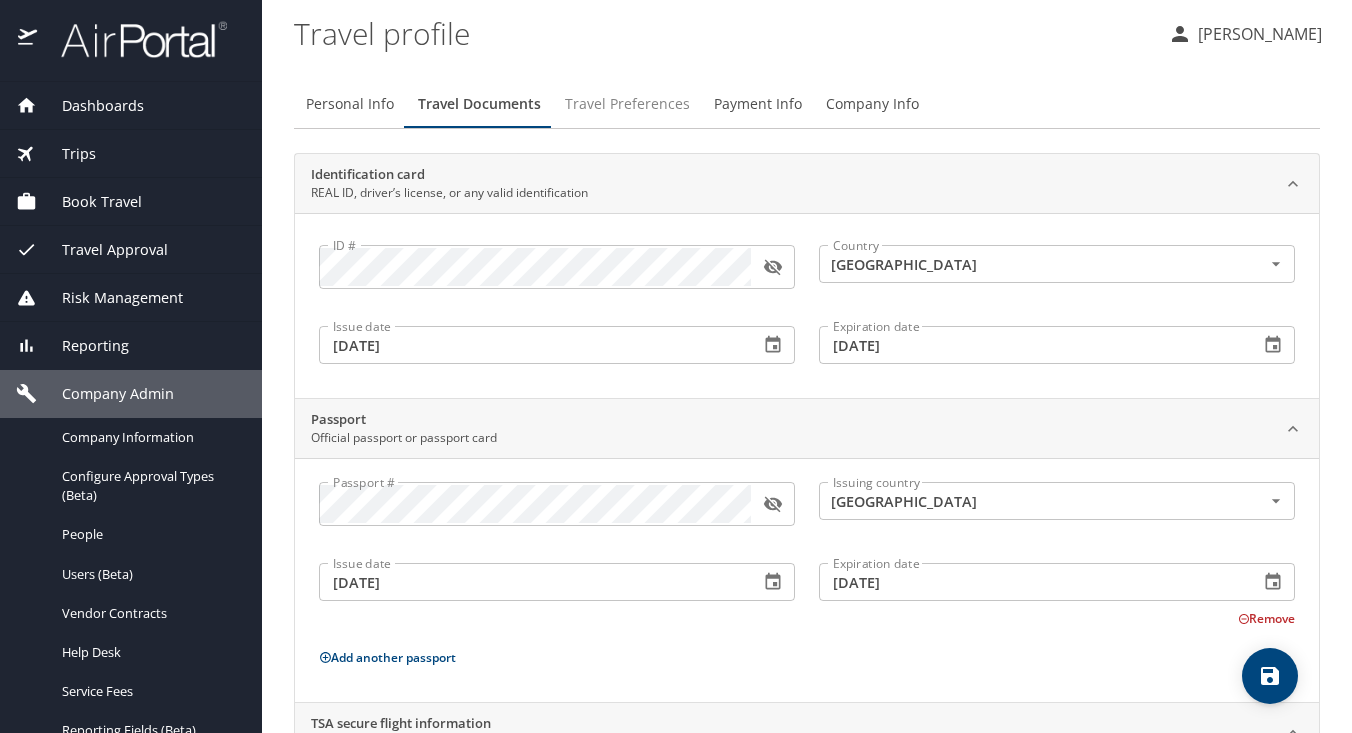 click on "Travel Preferences" at bounding box center [627, 104] 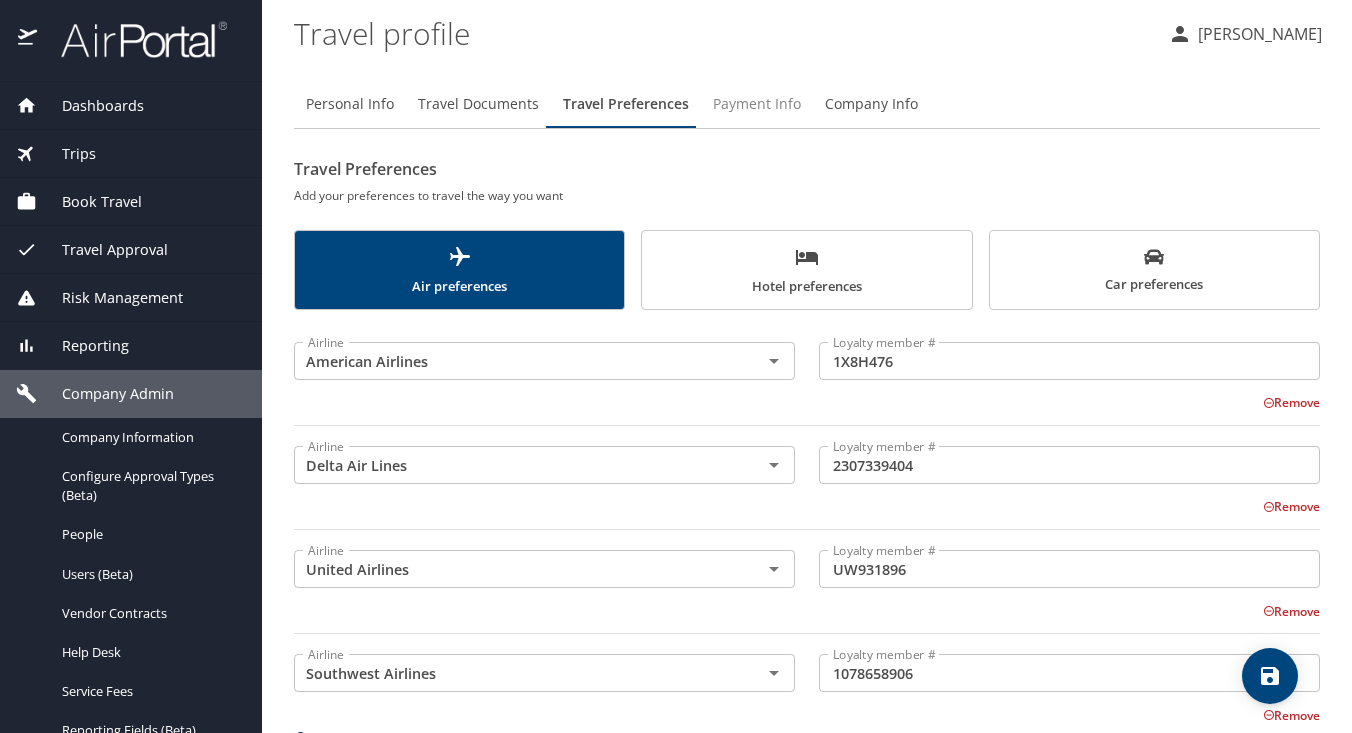 click on "Payment Info" at bounding box center (757, 104) 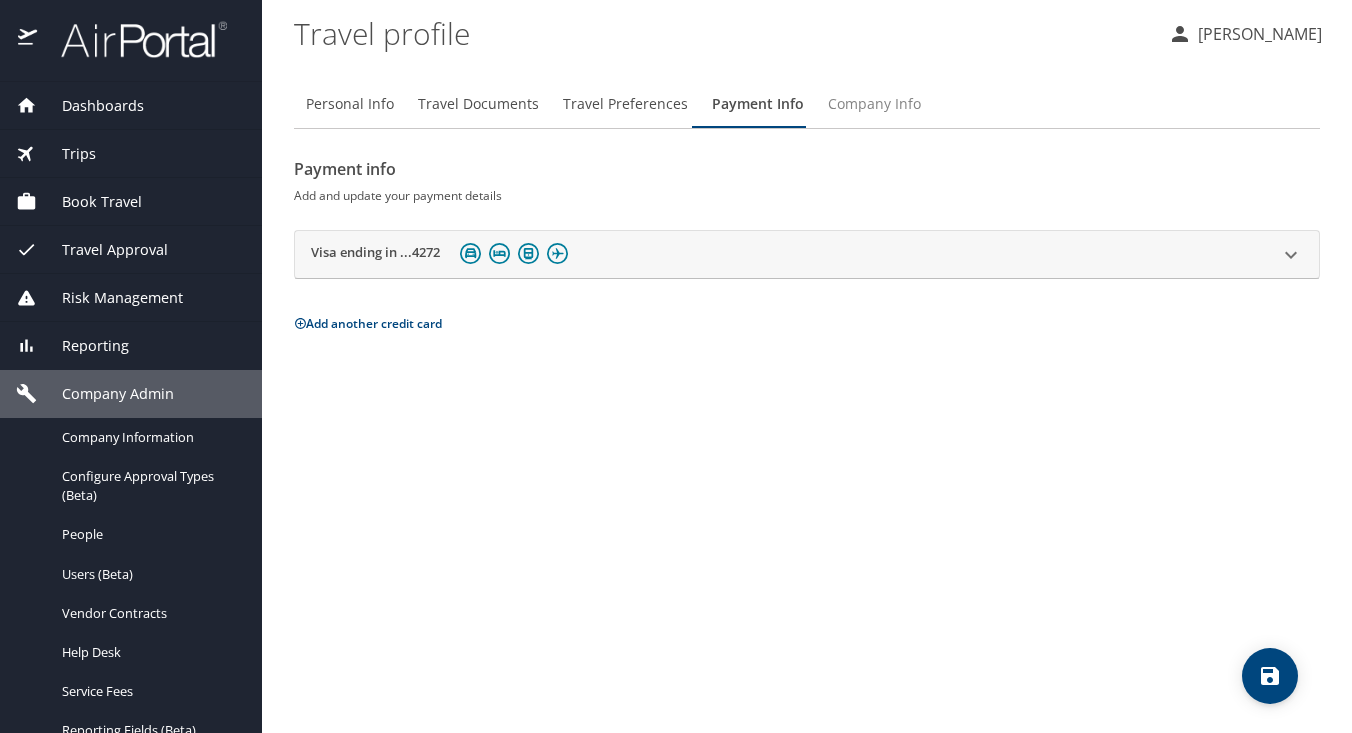 click on "Company Info" at bounding box center (874, 104) 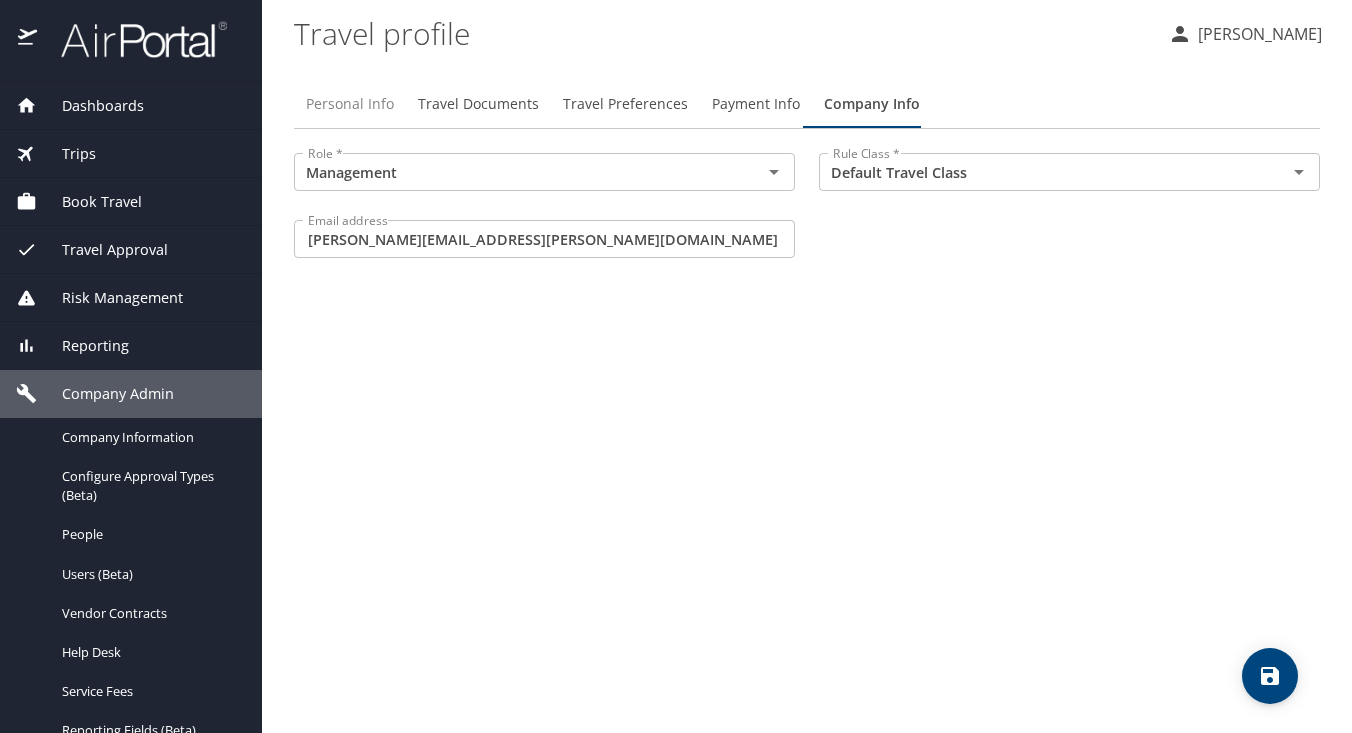 click on "Personal Info" at bounding box center (350, 104) 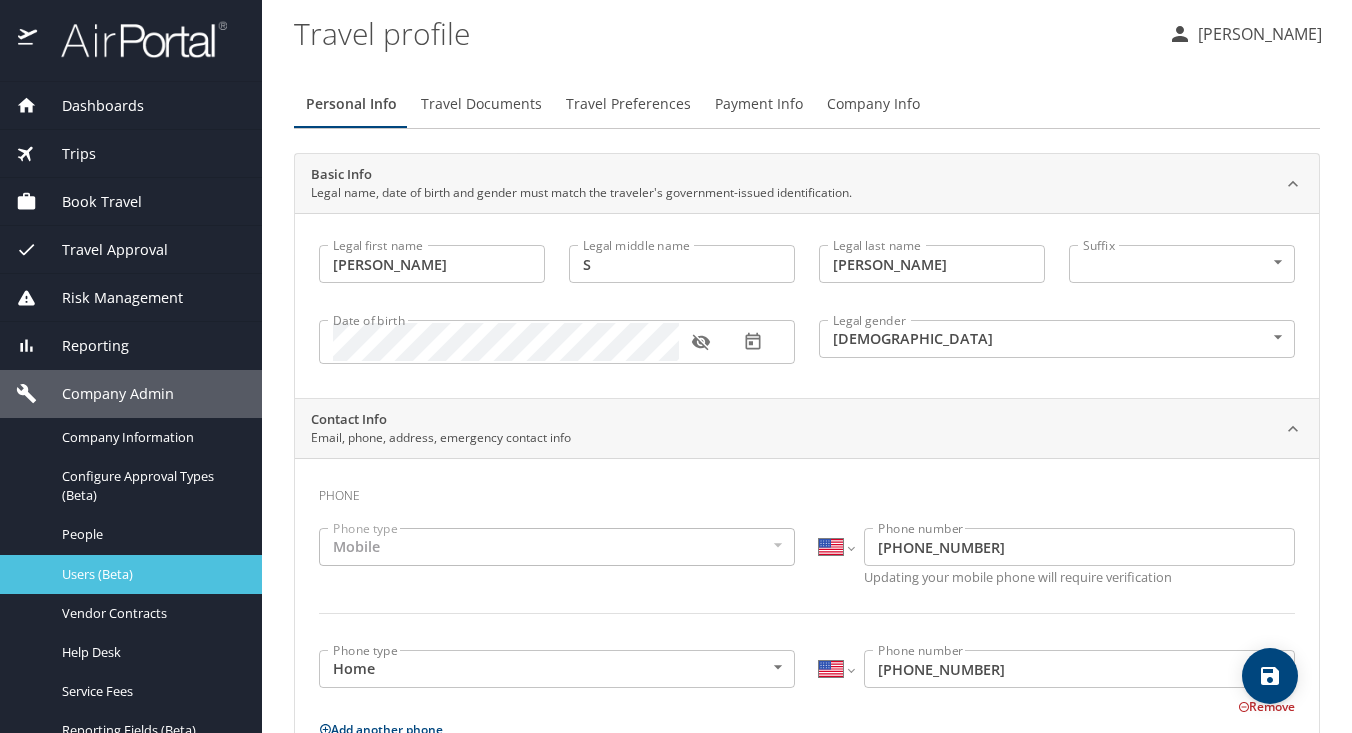 click on "Users (Beta)" at bounding box center [150, 574] 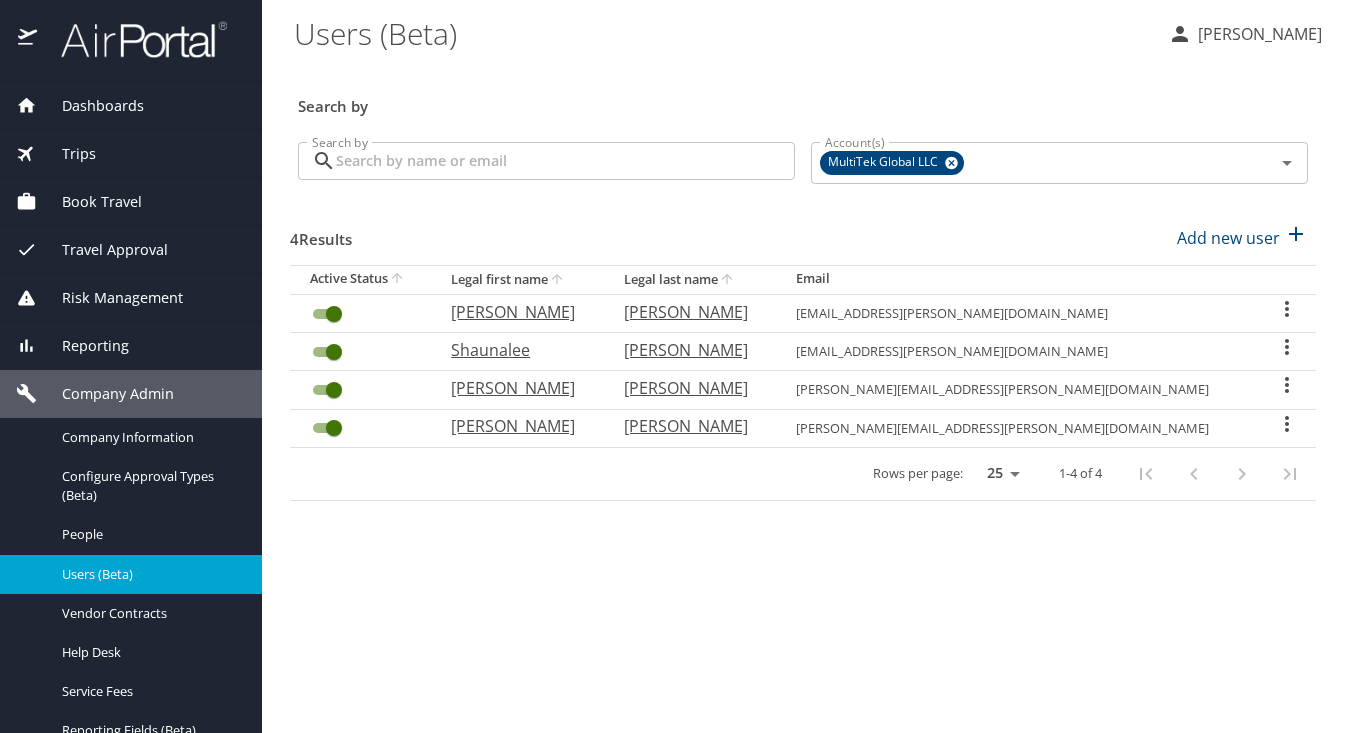 click on "Dashboards" at bounding box center (90, 106) 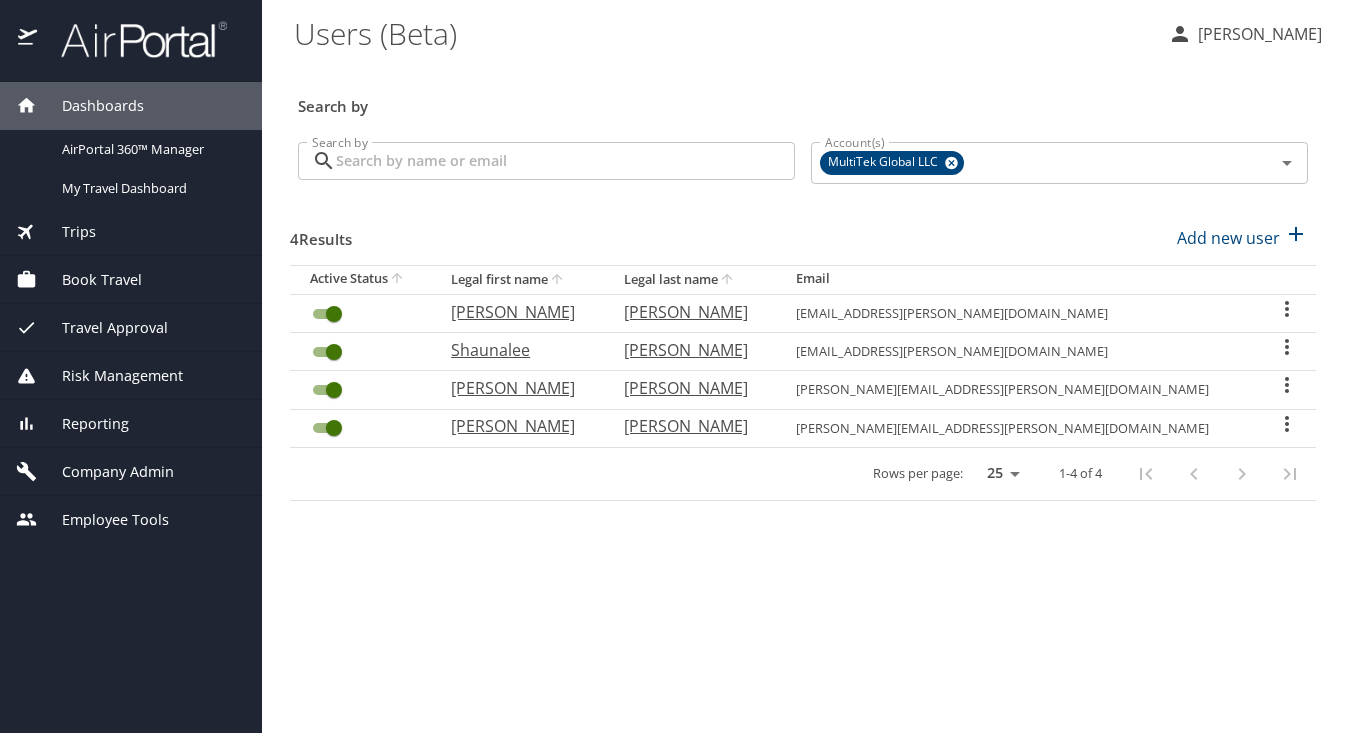 scroll, scrollTop: 0, scrollLeft: 0, axis: both 